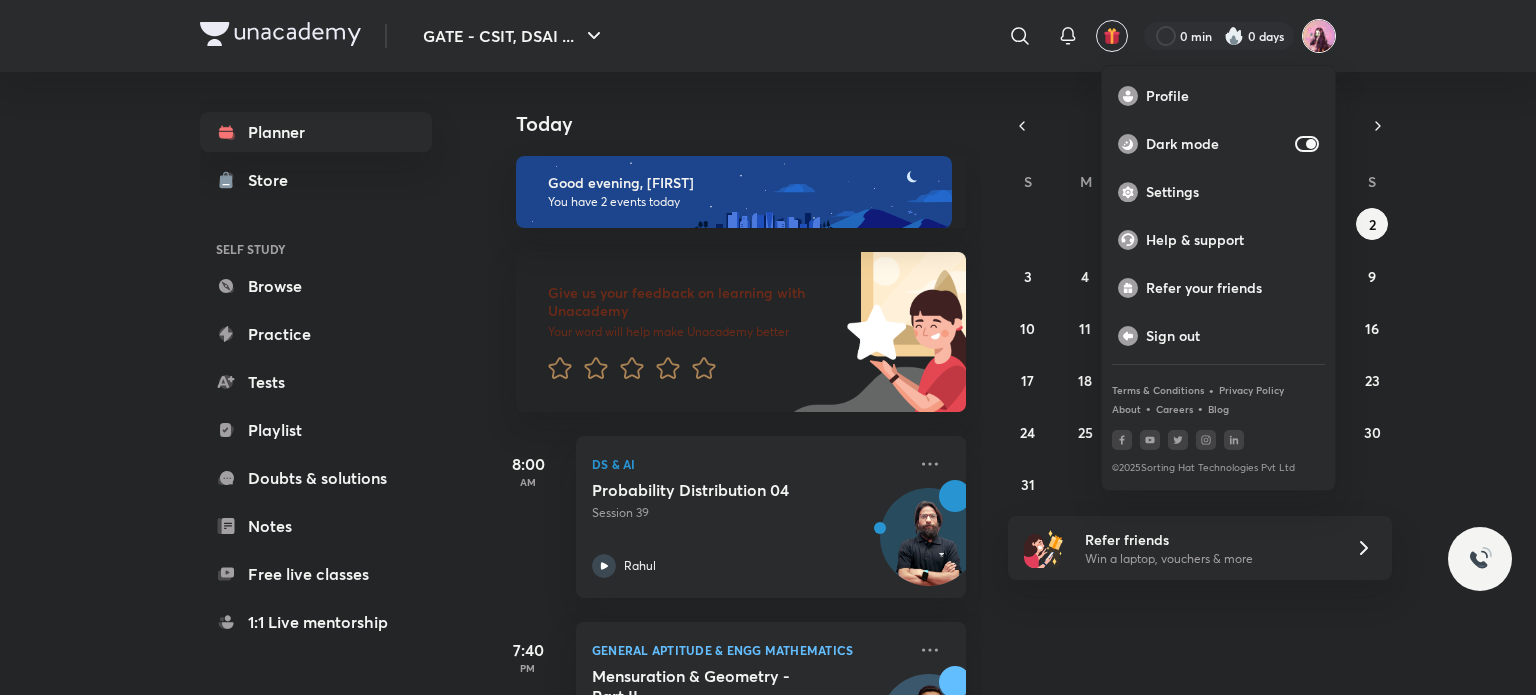 scroll, scrollTop: 0, scrollLeft: 0, axis: both 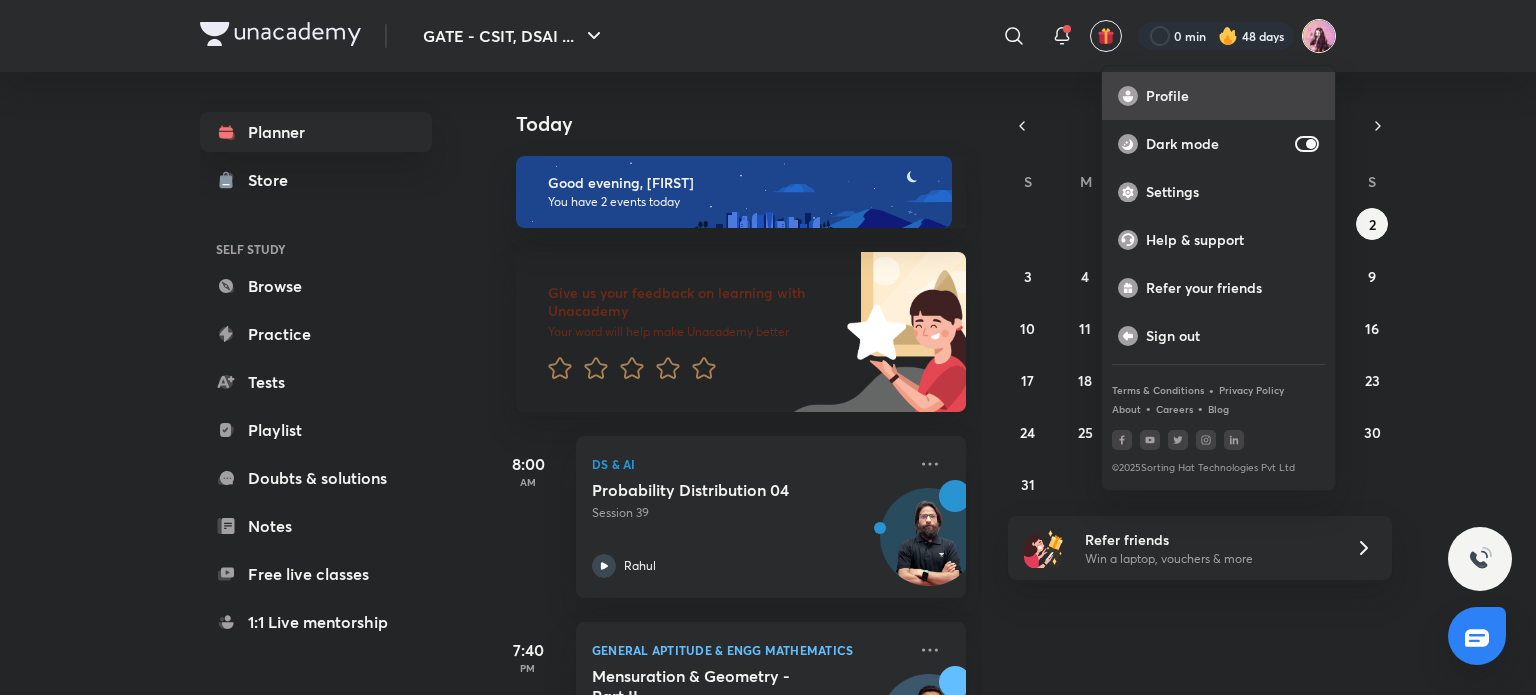 click on "Profile" at bounding box center (1232, 96) 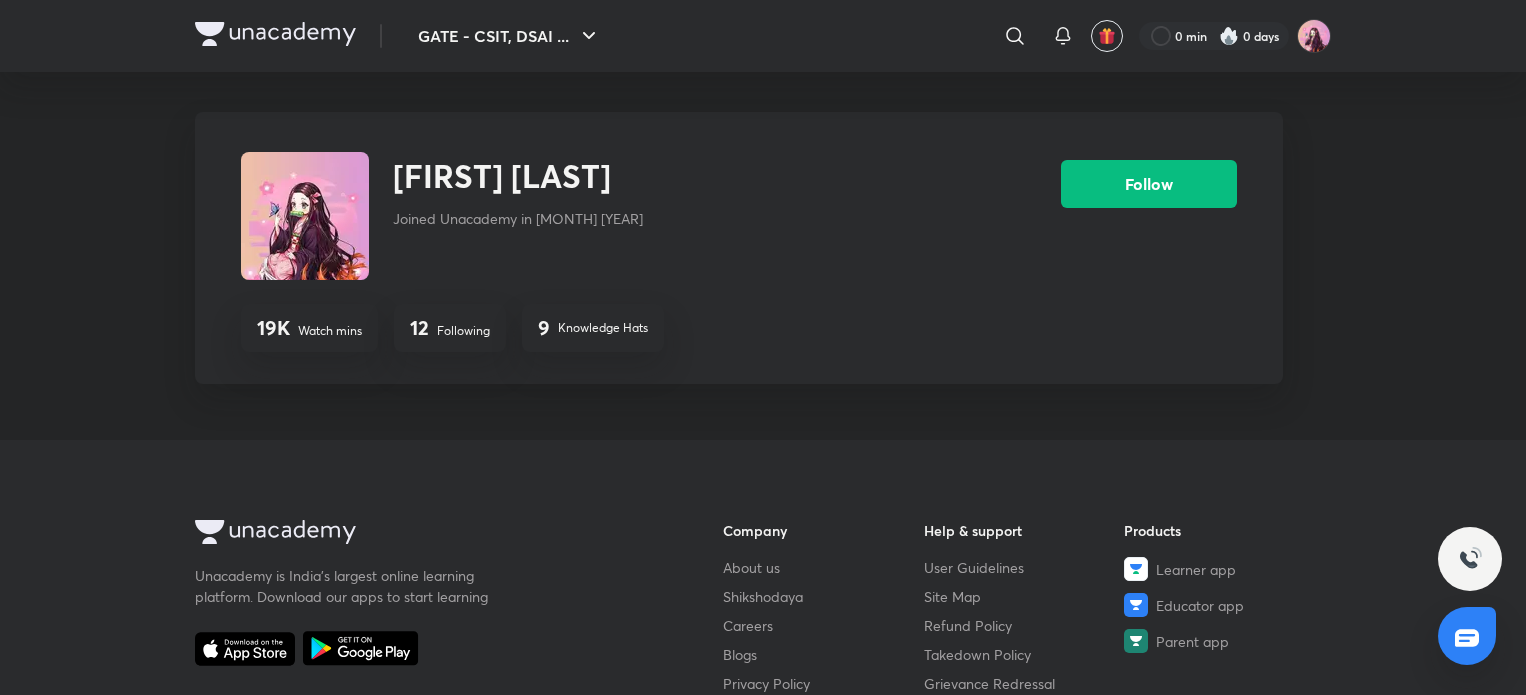 scroll, scrollTop: 0, scrollLeft: 0, axis: both 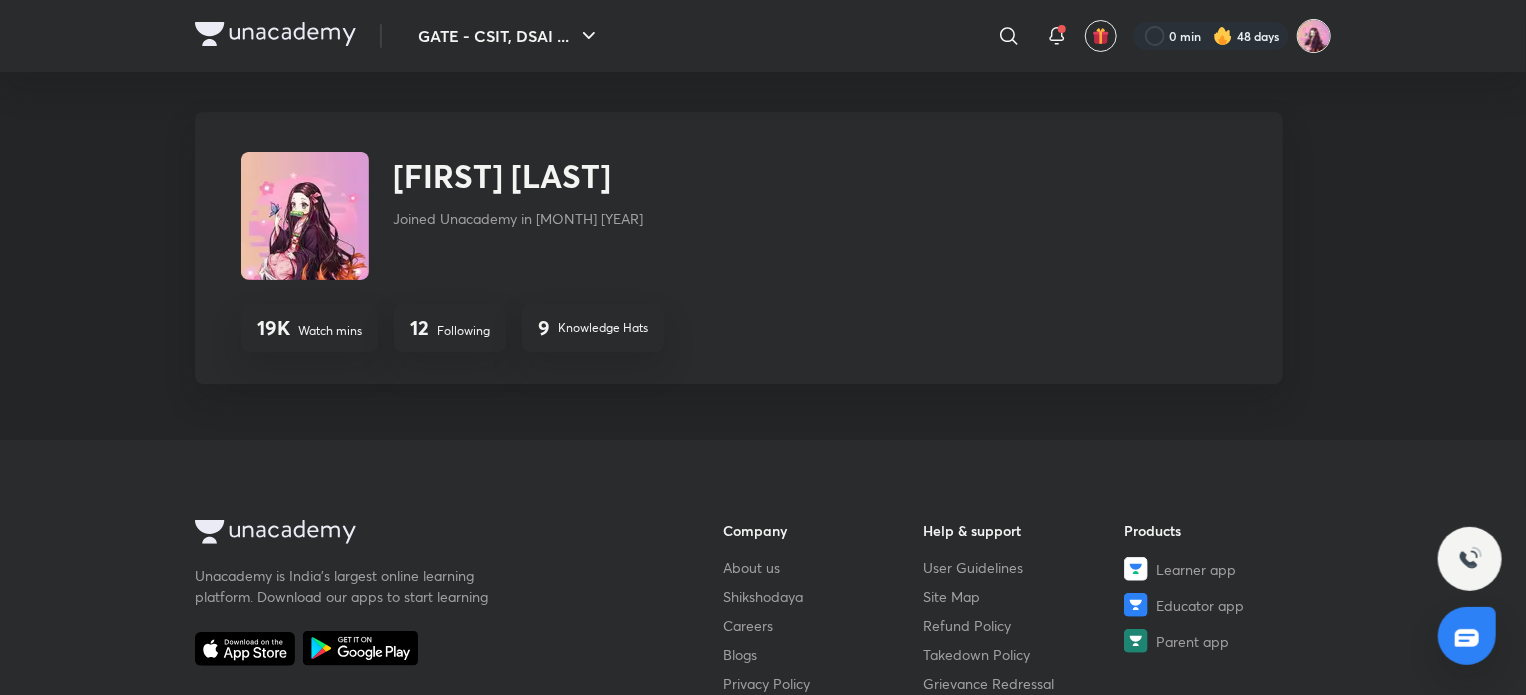 click at bounding box center [1314, 36] 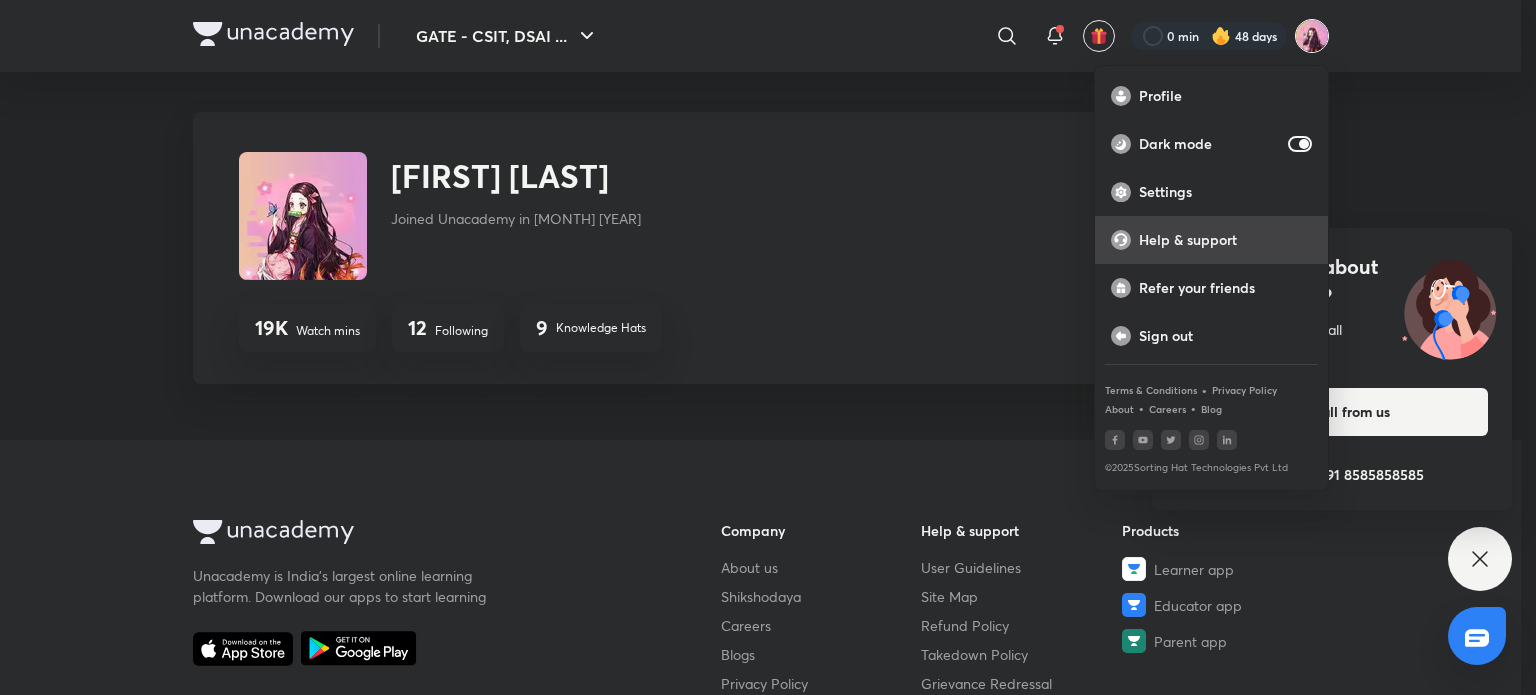 click on "Help & support" at bounding box center [1225, 240] 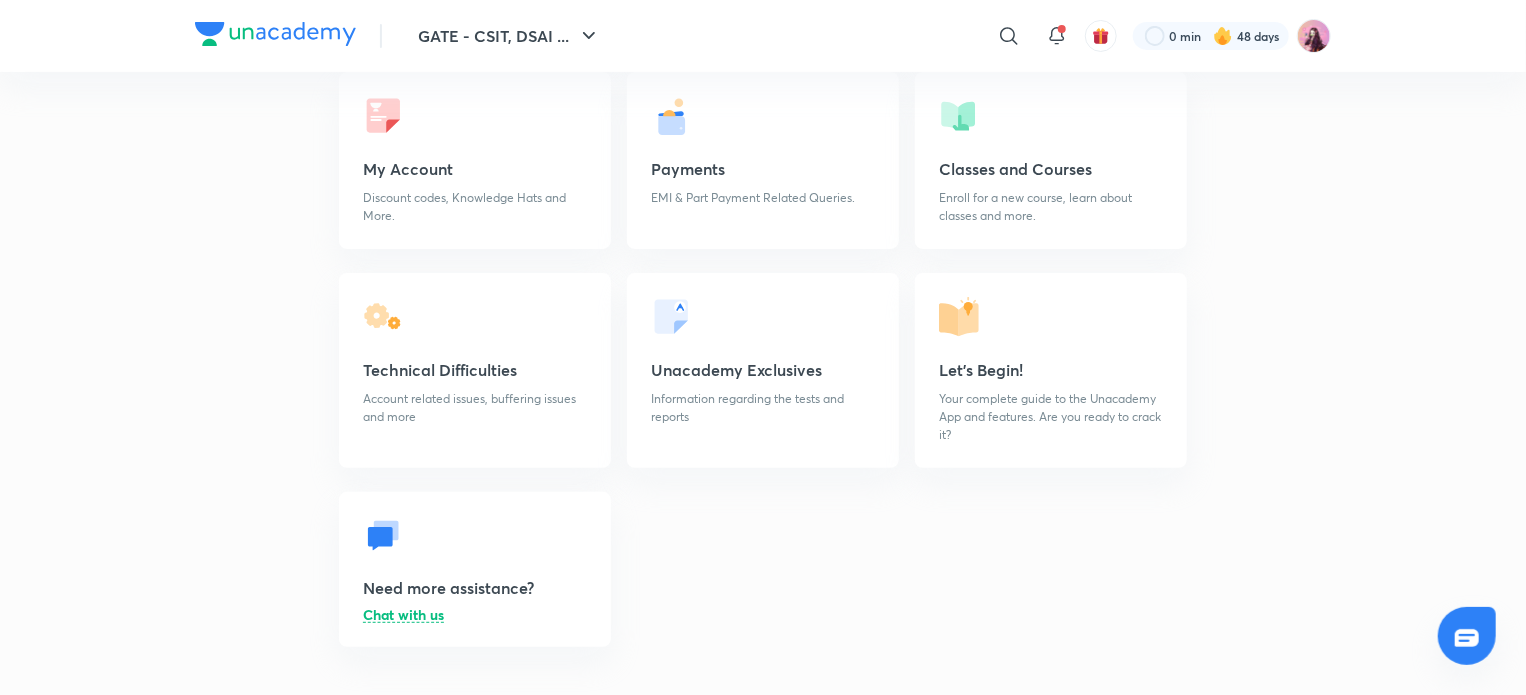 scroll, scrollTop: 0, scrollLeft: 0, axis: both 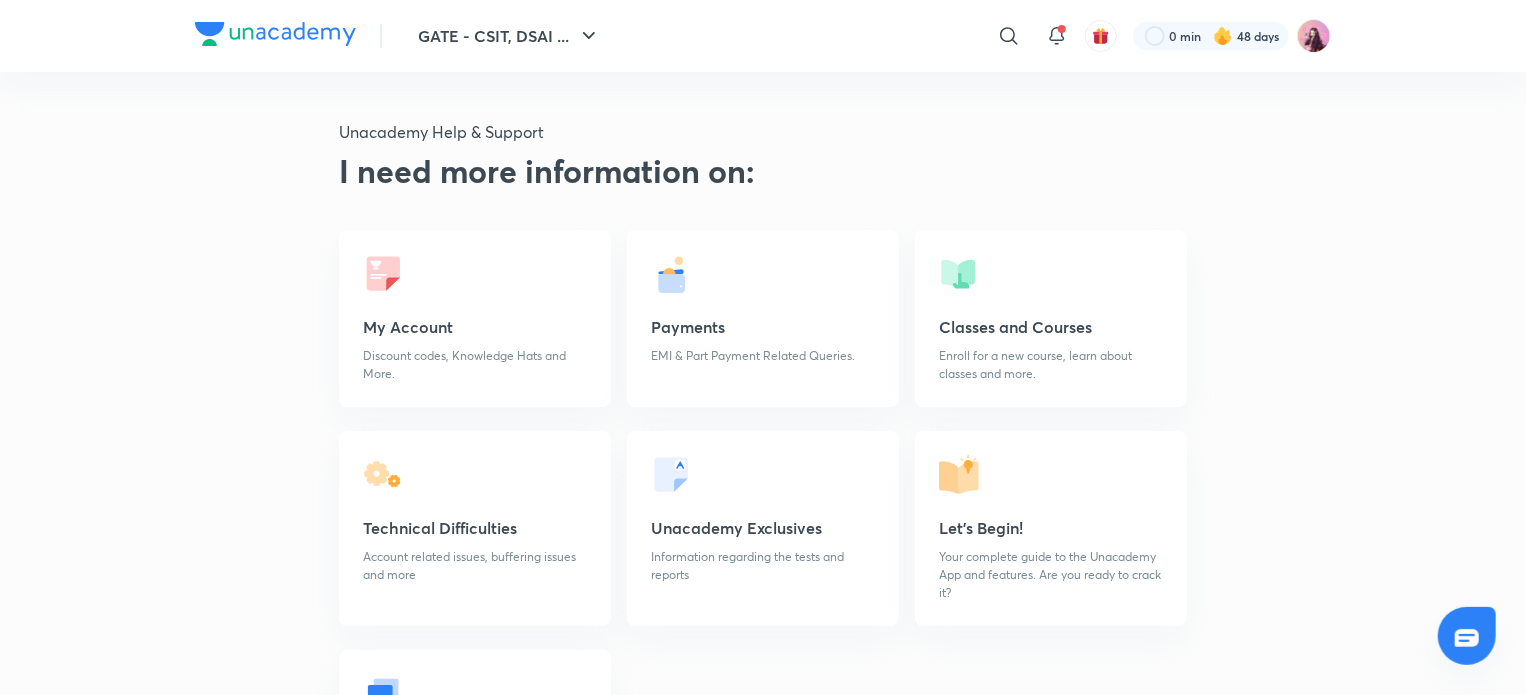 click on "Payments EMI & Part Payment Related Queries." at bounding box center (763, 318) 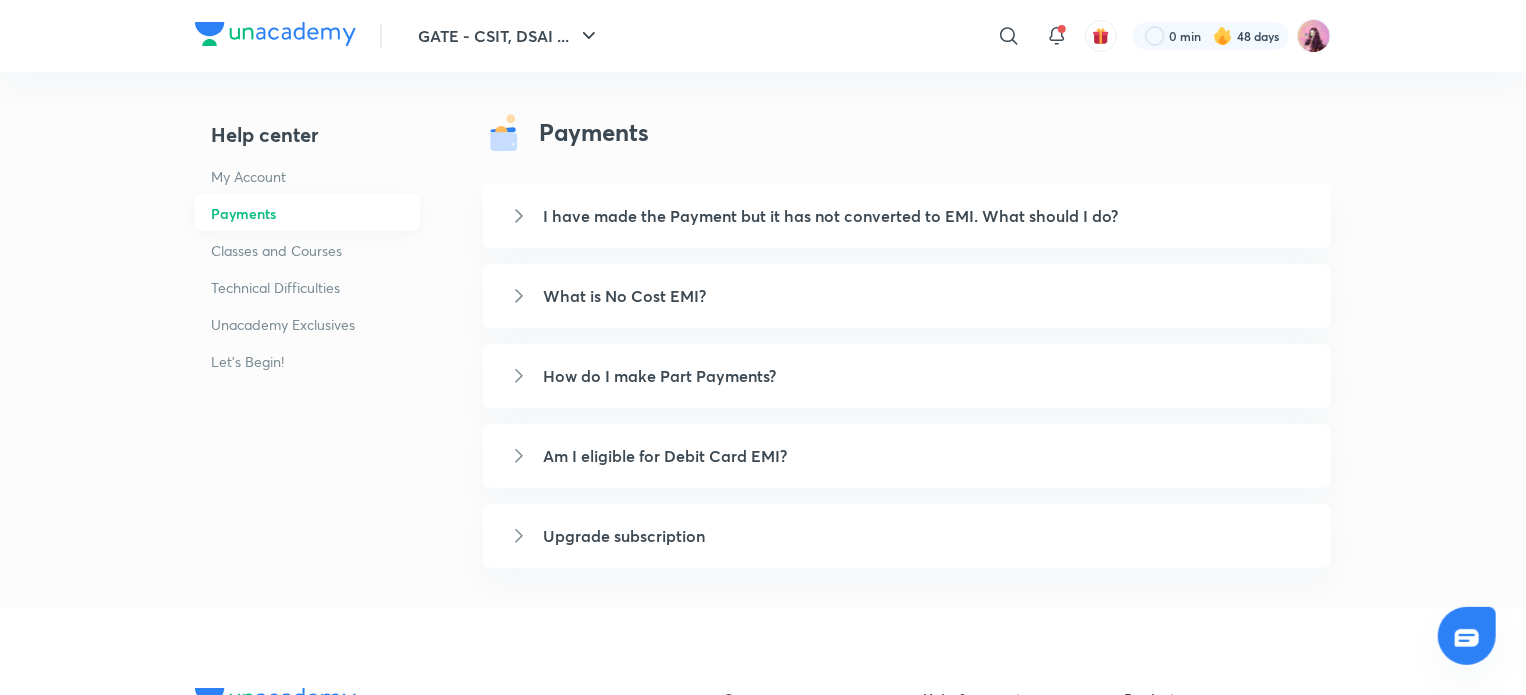 click on "Upgrade subscription" at bounding box center (907, 536) 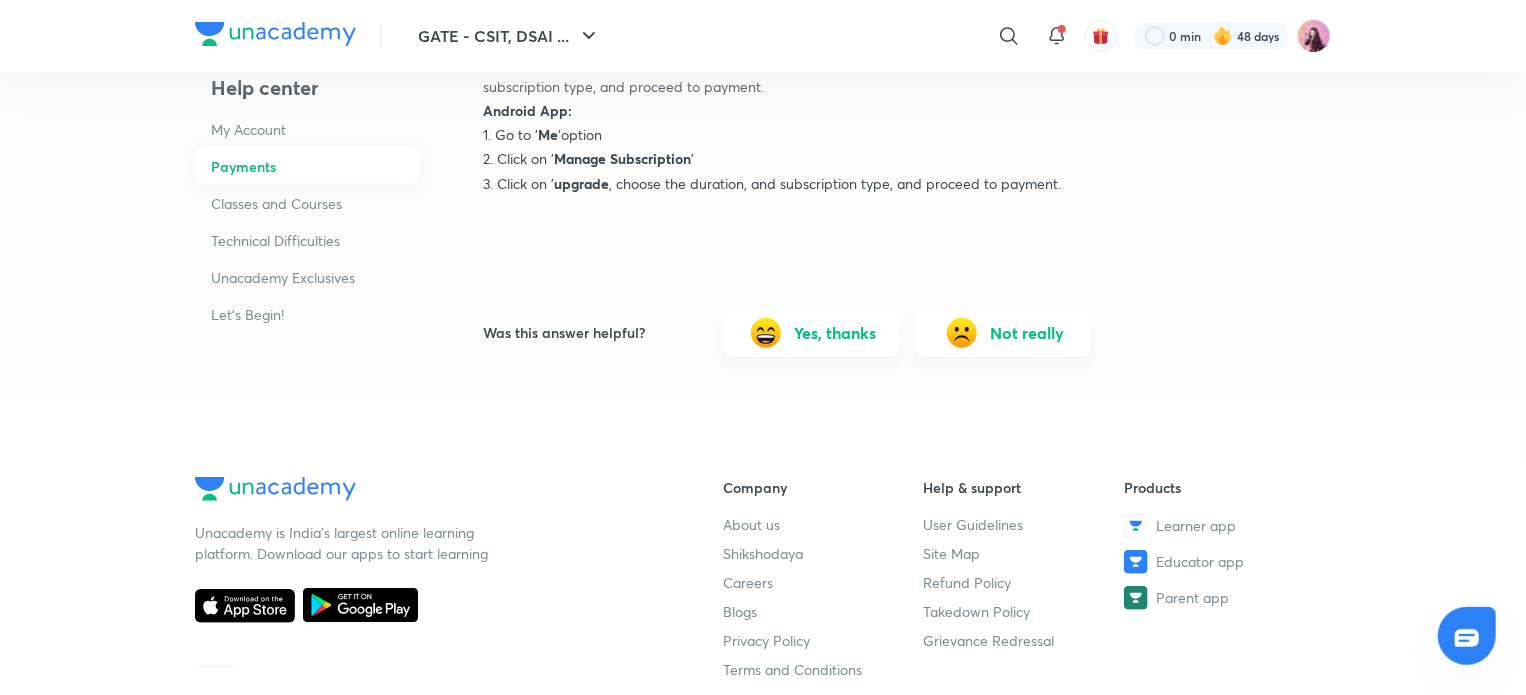 scroll, scrollTop: 0, scrollLeft: 0, axis: both 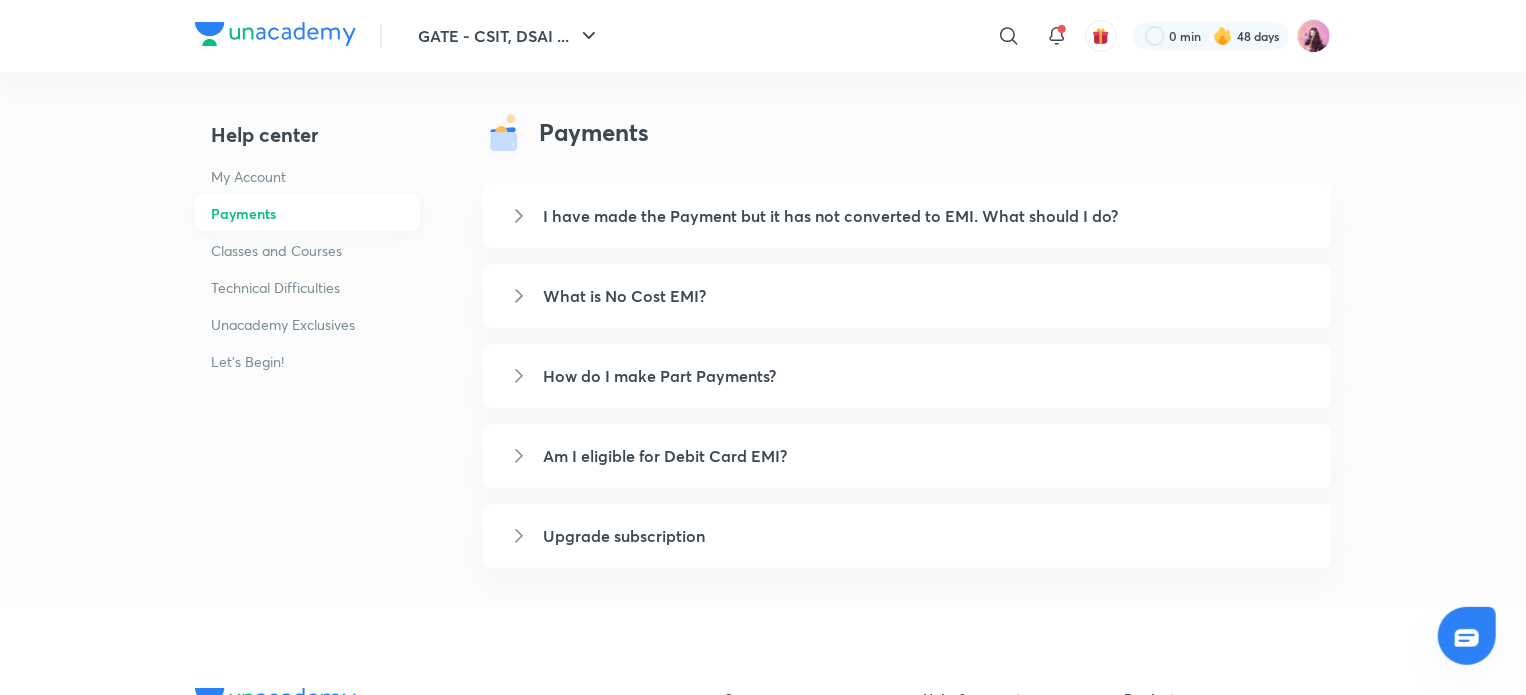 click on "How do I make Part Payments?" at bounding box center (907, 376) 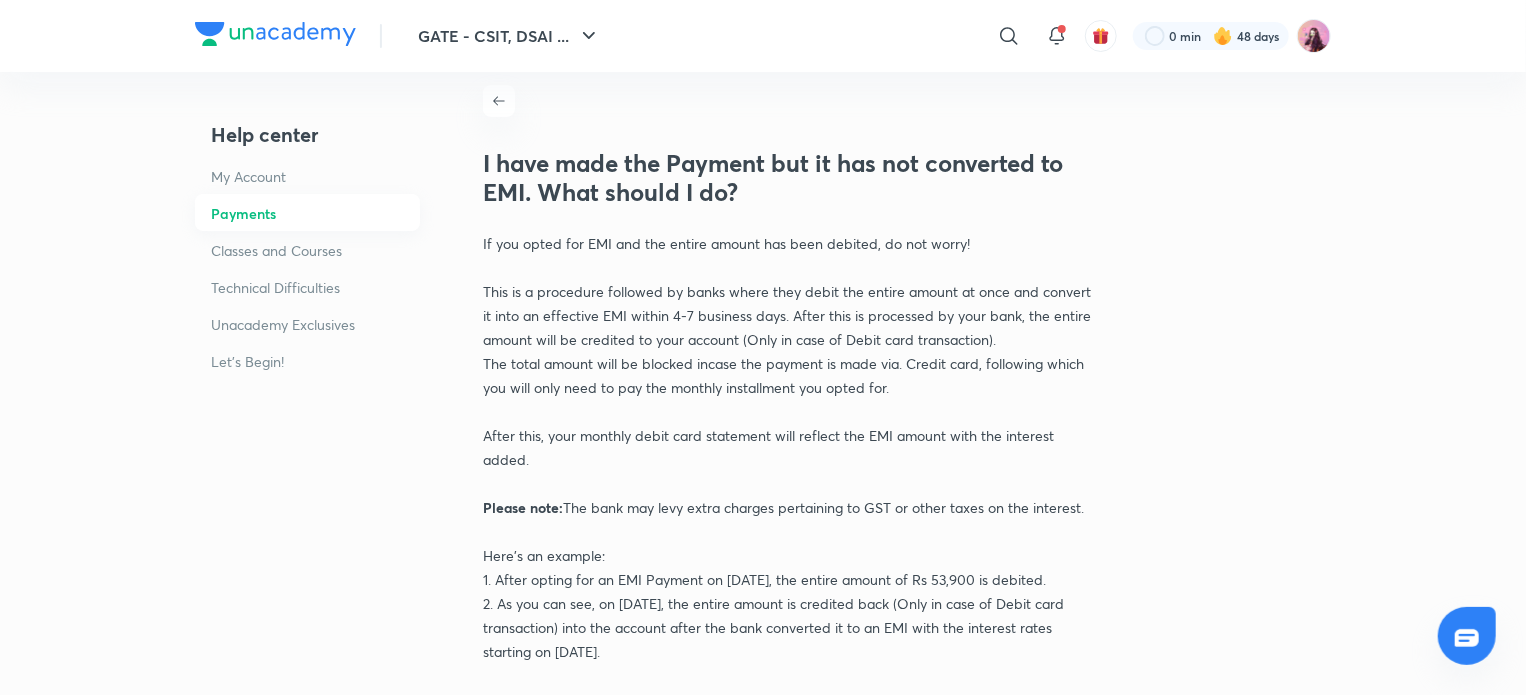 scroll, scrollTop: 0, scrollLeft: 0, axis: both 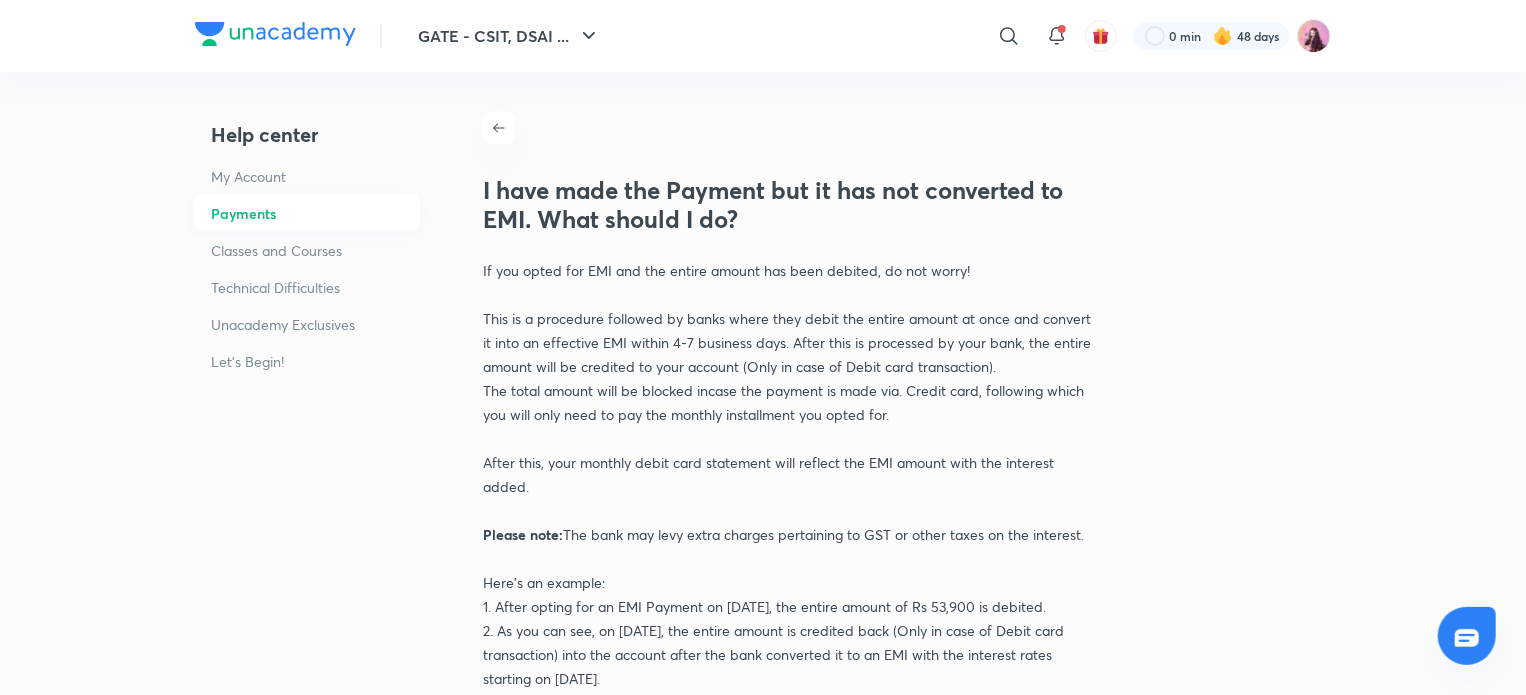 click at bounding box center (499, 128) 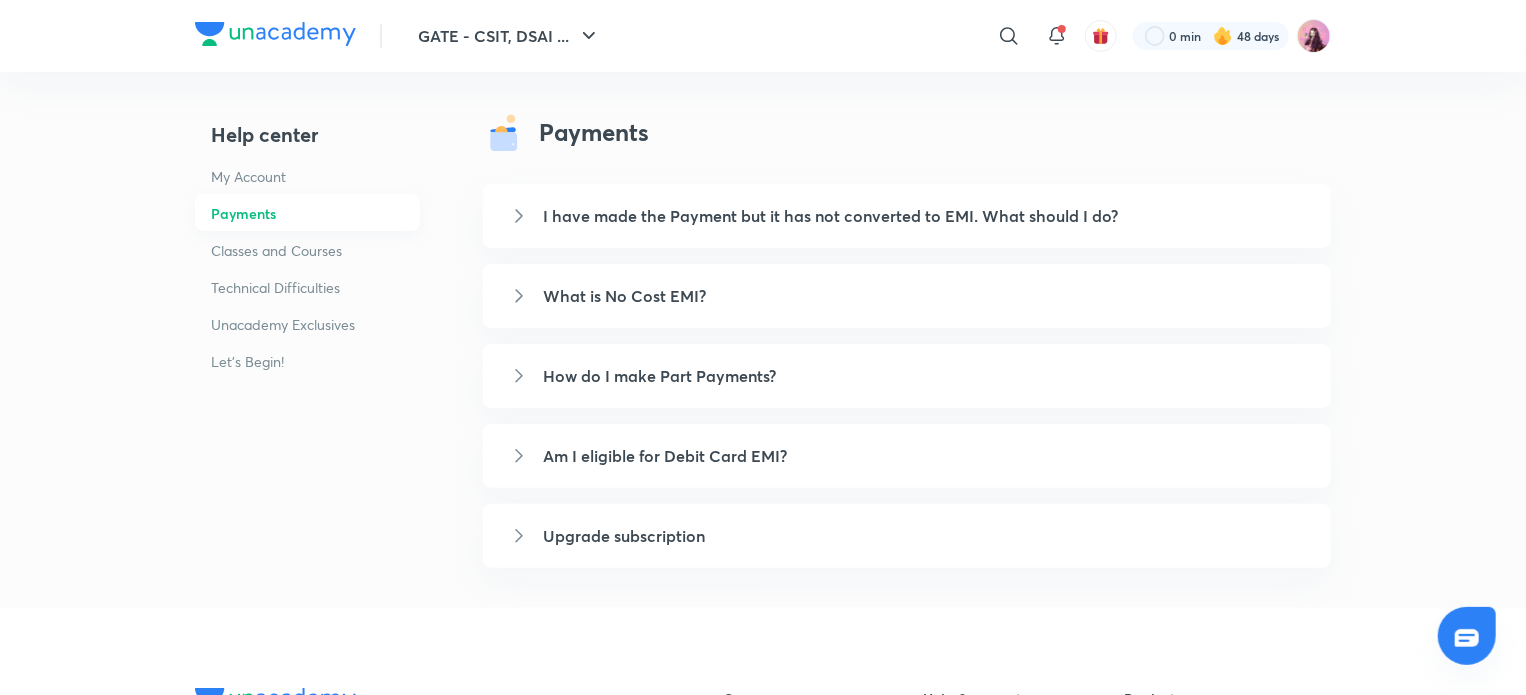 click at bounding box center [503, 132] 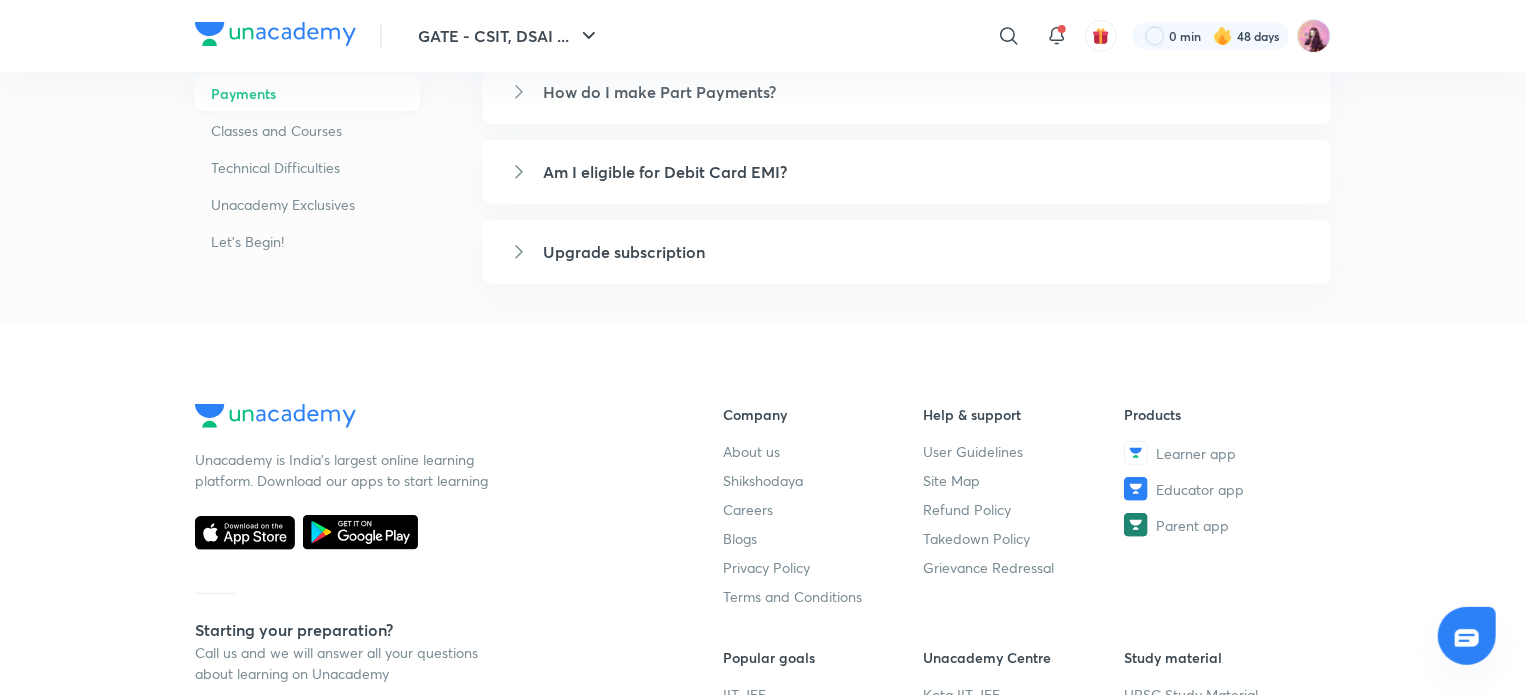 scroll, scrollTop: 0, scrollLeft: 0, axis: both 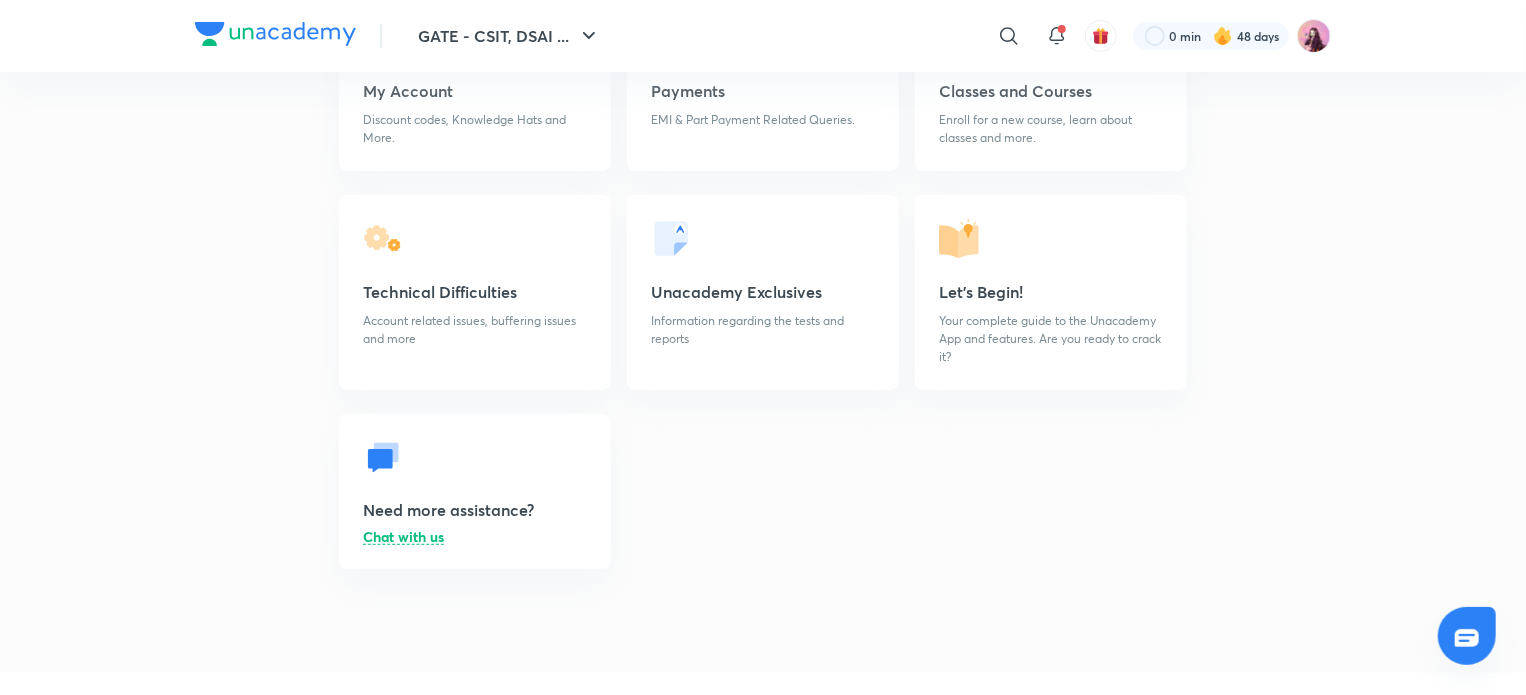 click on "Account related issues, buffering issues and more" at bounding box center (475, 330) 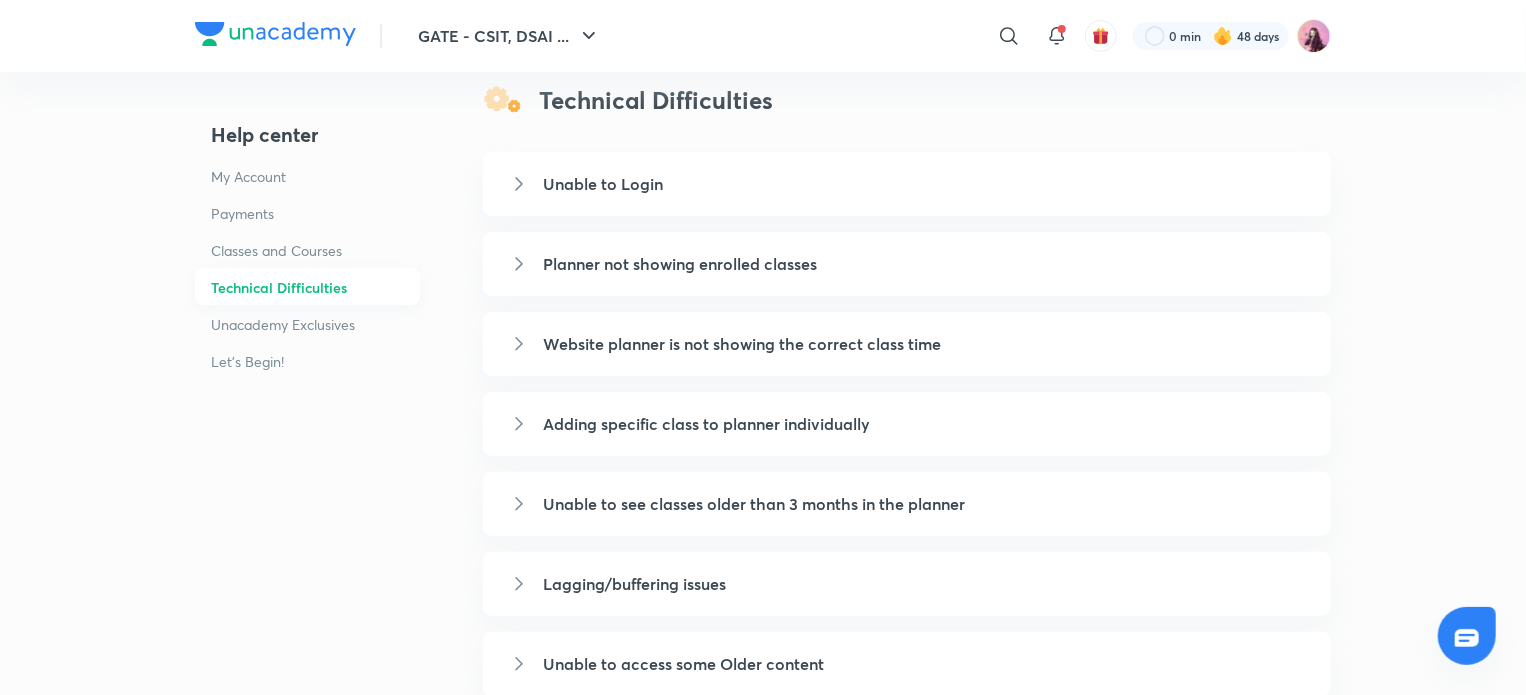 scroll, scrollTop: 0, scrollLeft: 0, axis: both 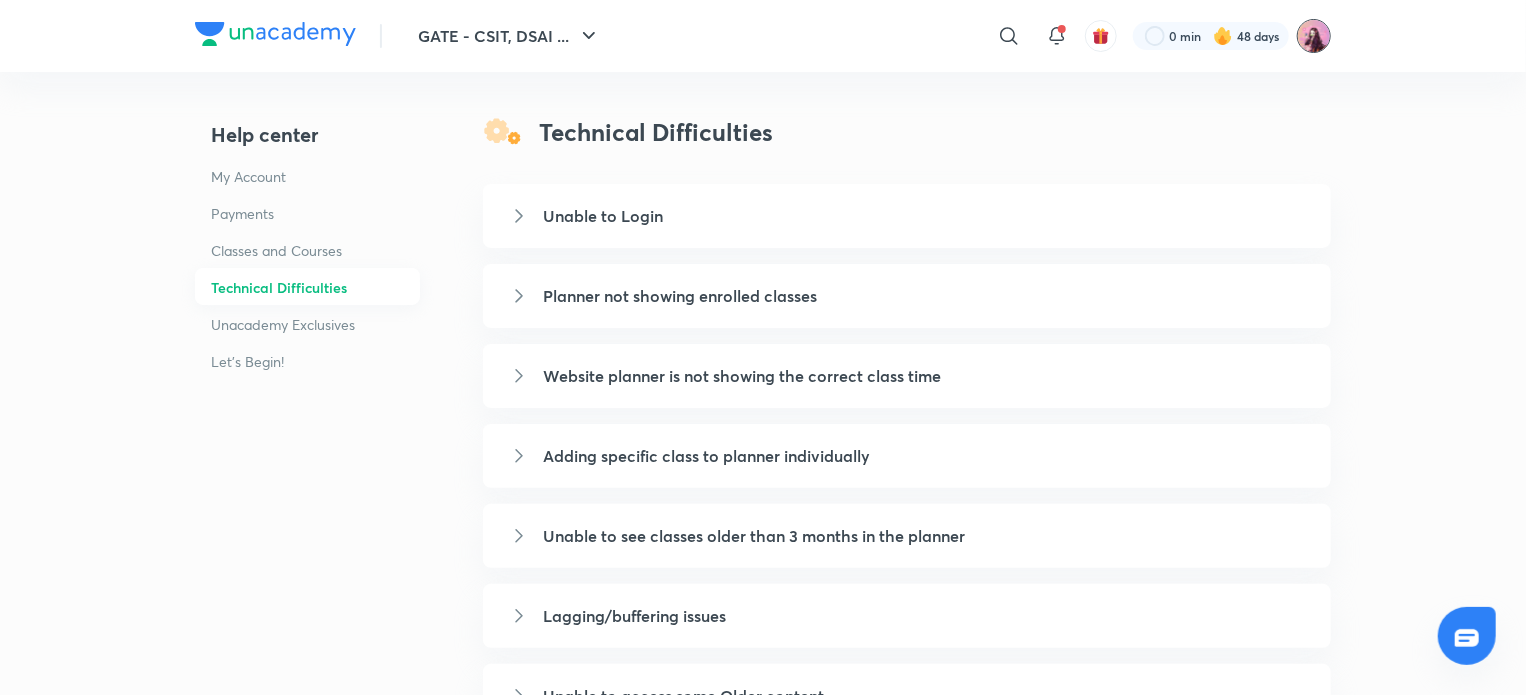 click at bounding box center [1314, 36] 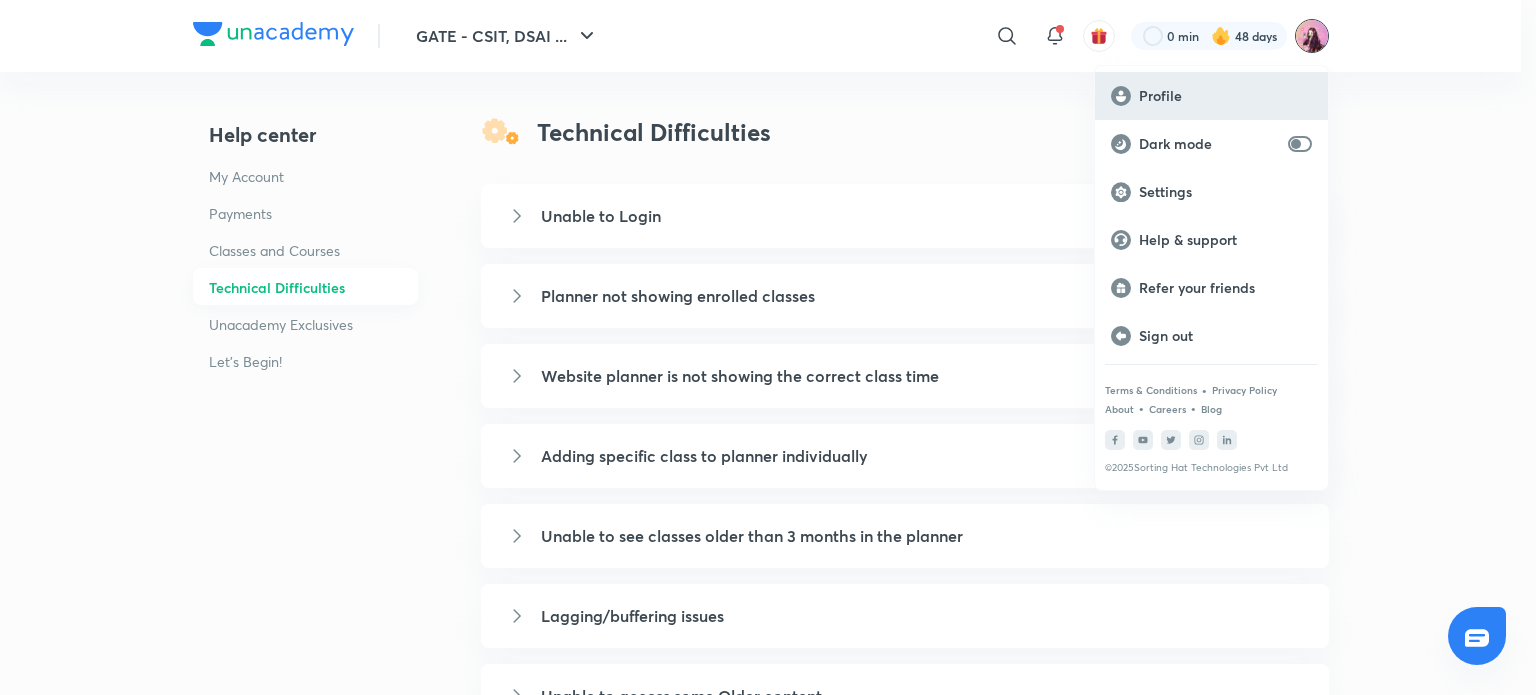 click on "Profile" at bounding box center (1225, 96) 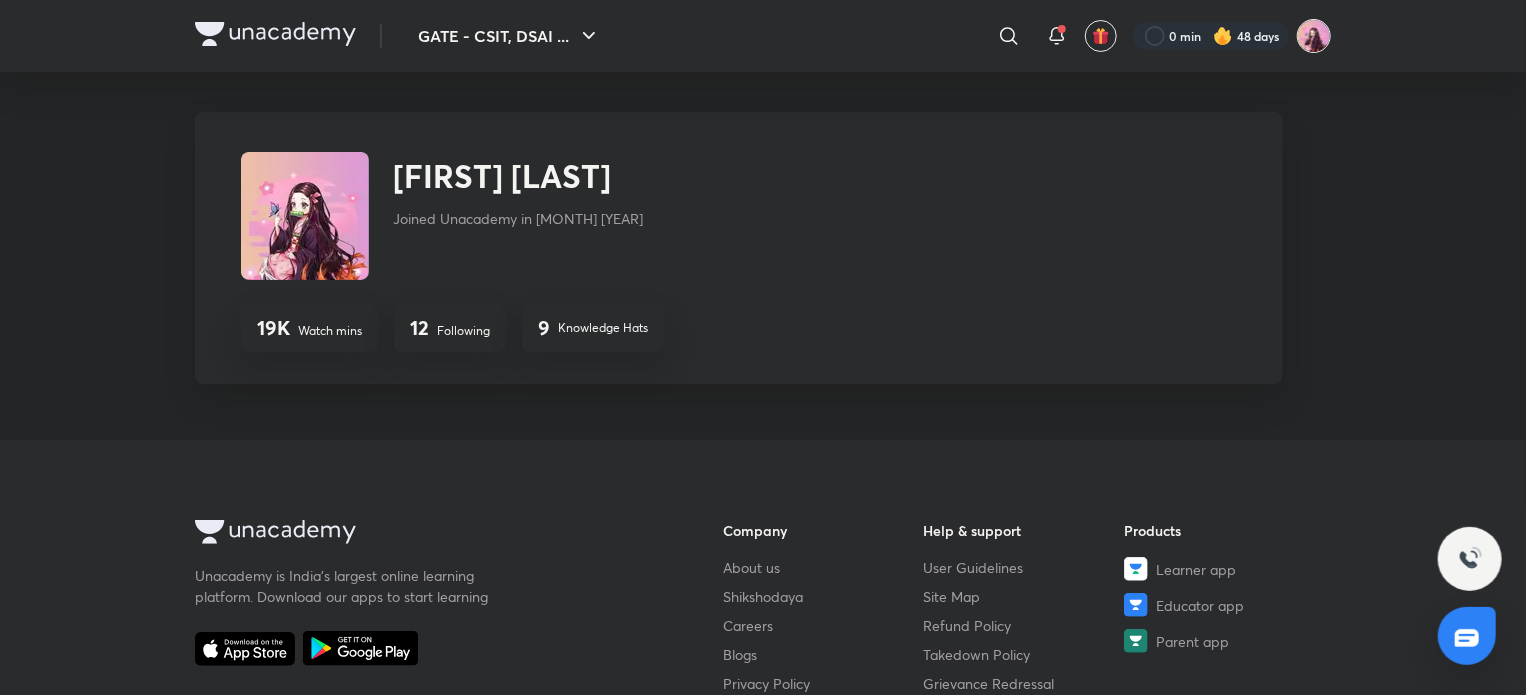 click at bounding box center (1314, 36) 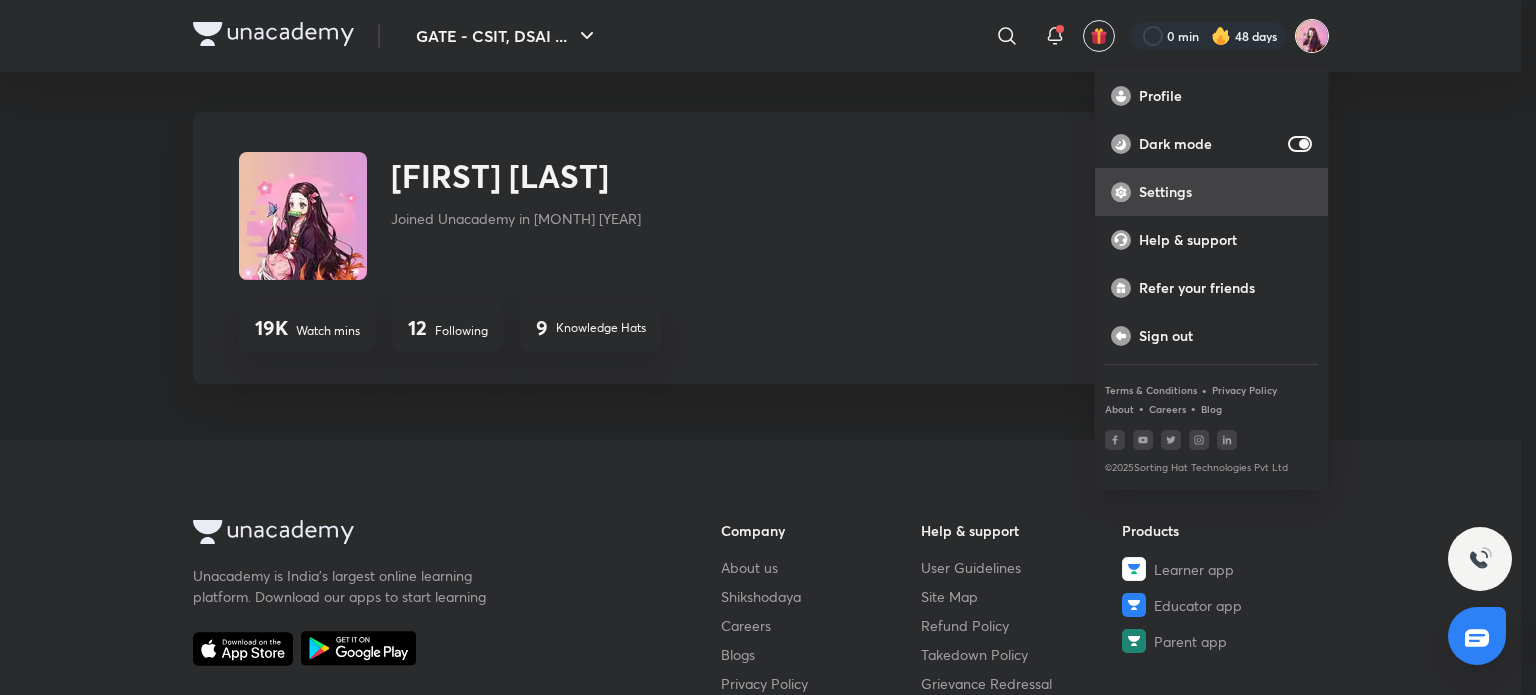 click on "Settings" at bounding box center [1225, 192] 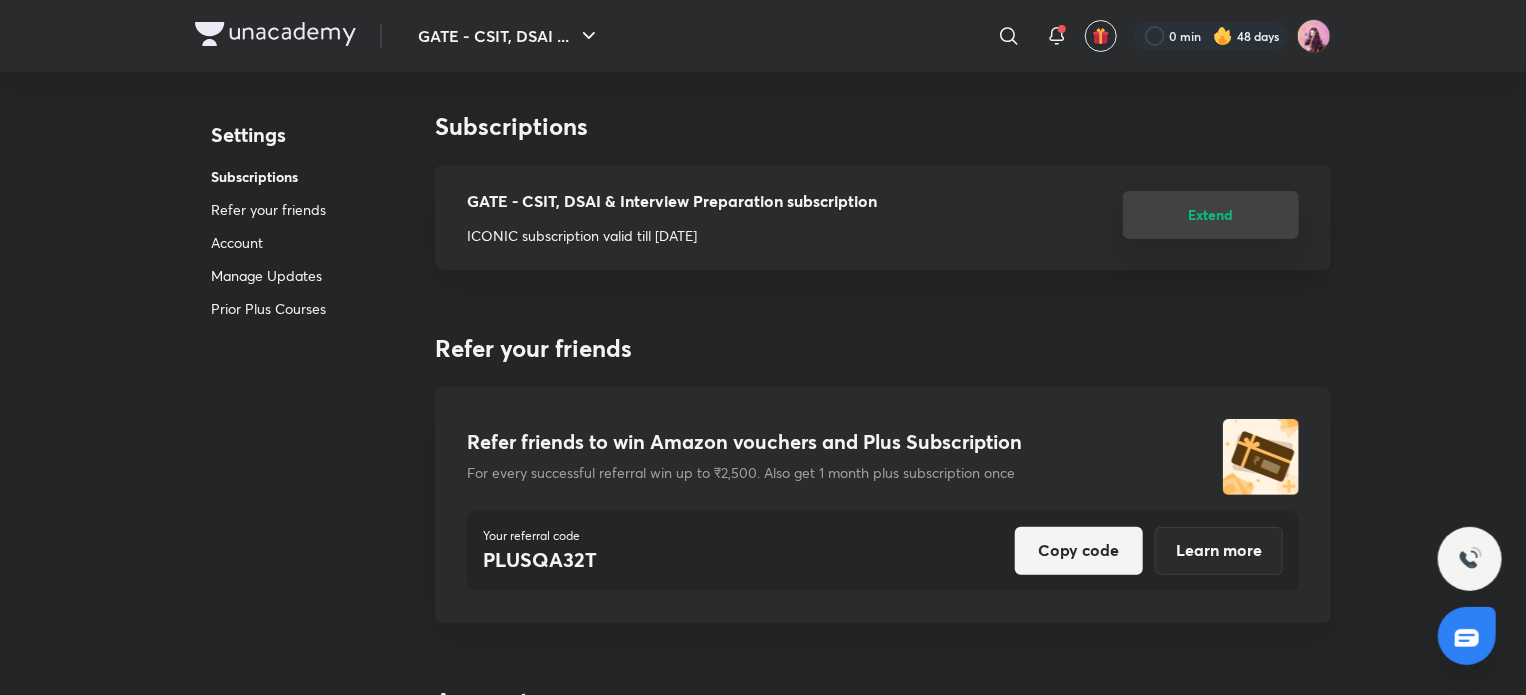 click on "Extend" at bounding box center [1211, 215] 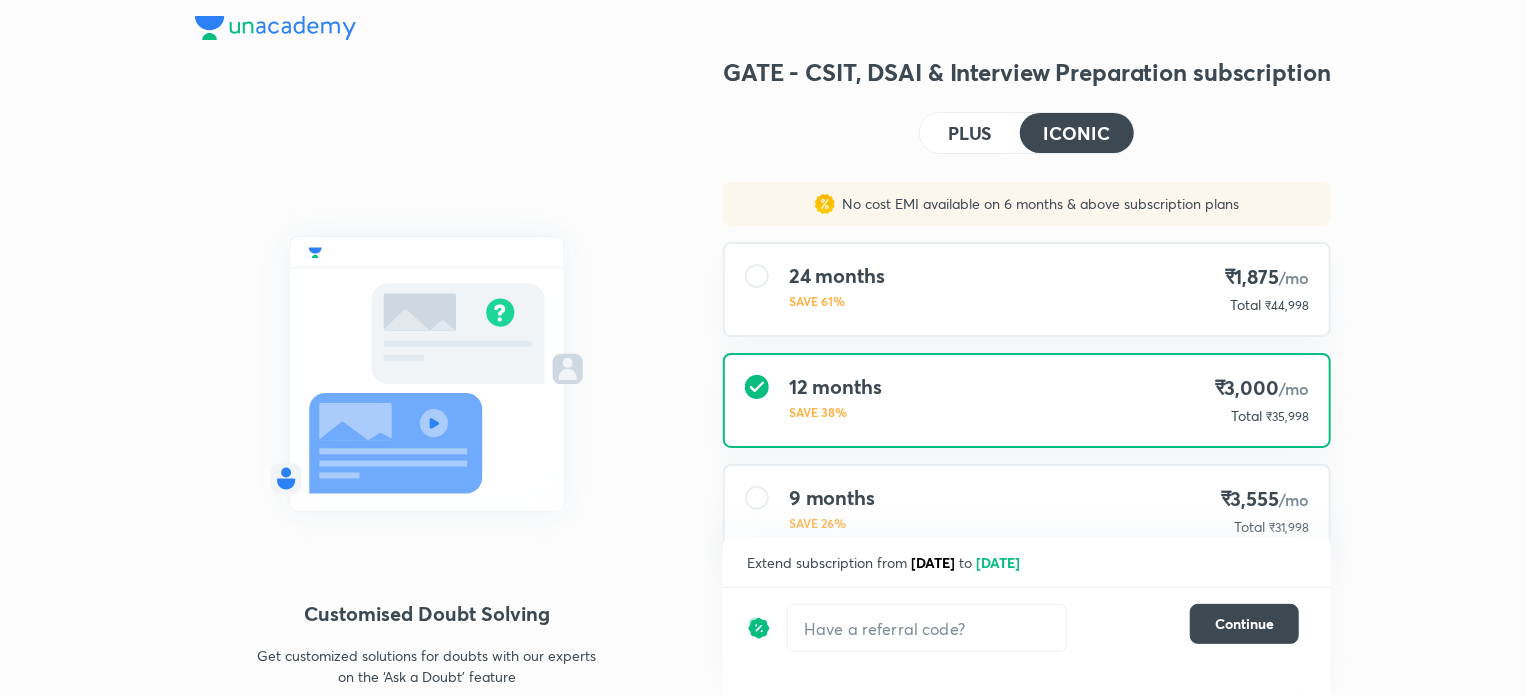 click on "PLUS" at bounding box center [970, 133] 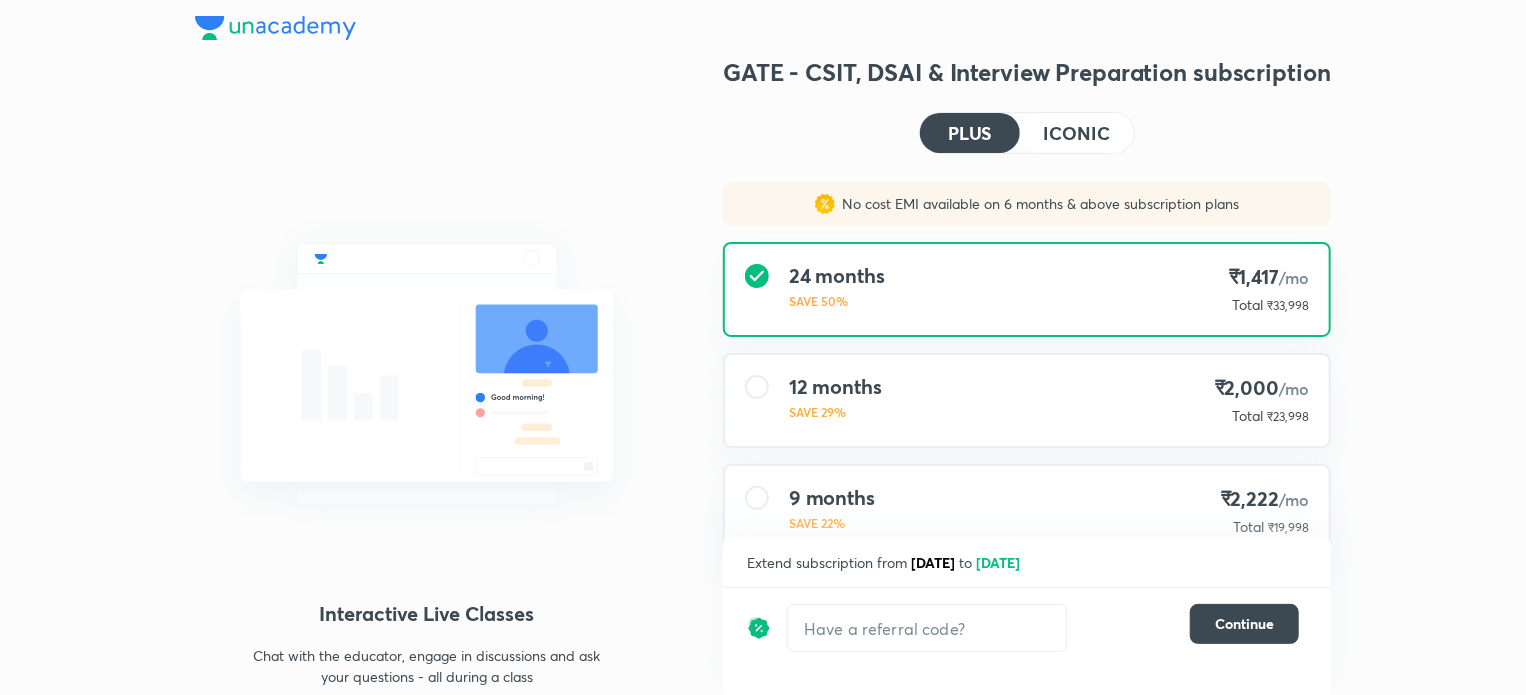 click on "12 months SAVE 29% ₹2,000  /mo Total ₹23,998" at bounding box center (1027, 400) 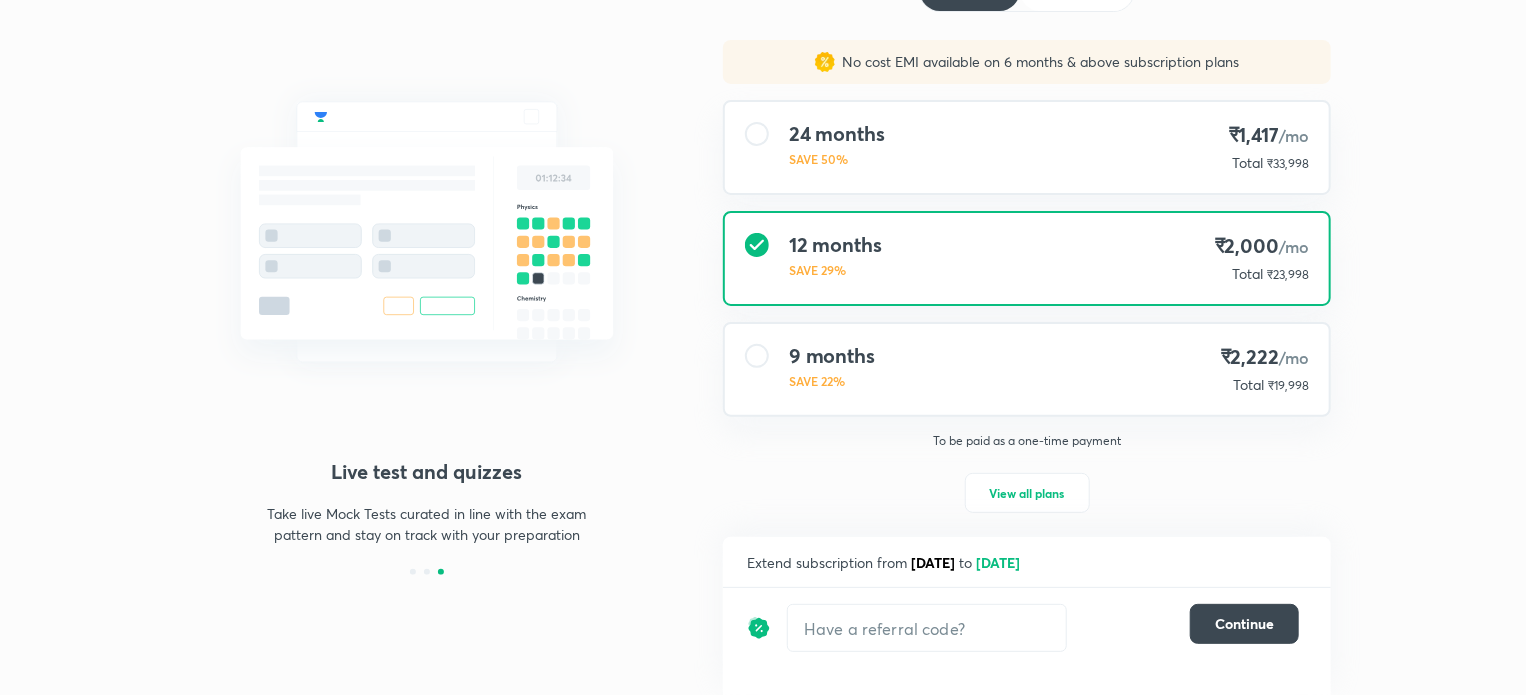 scroll, scrollTop: 155, scrollLeft: 0, axis: vertical 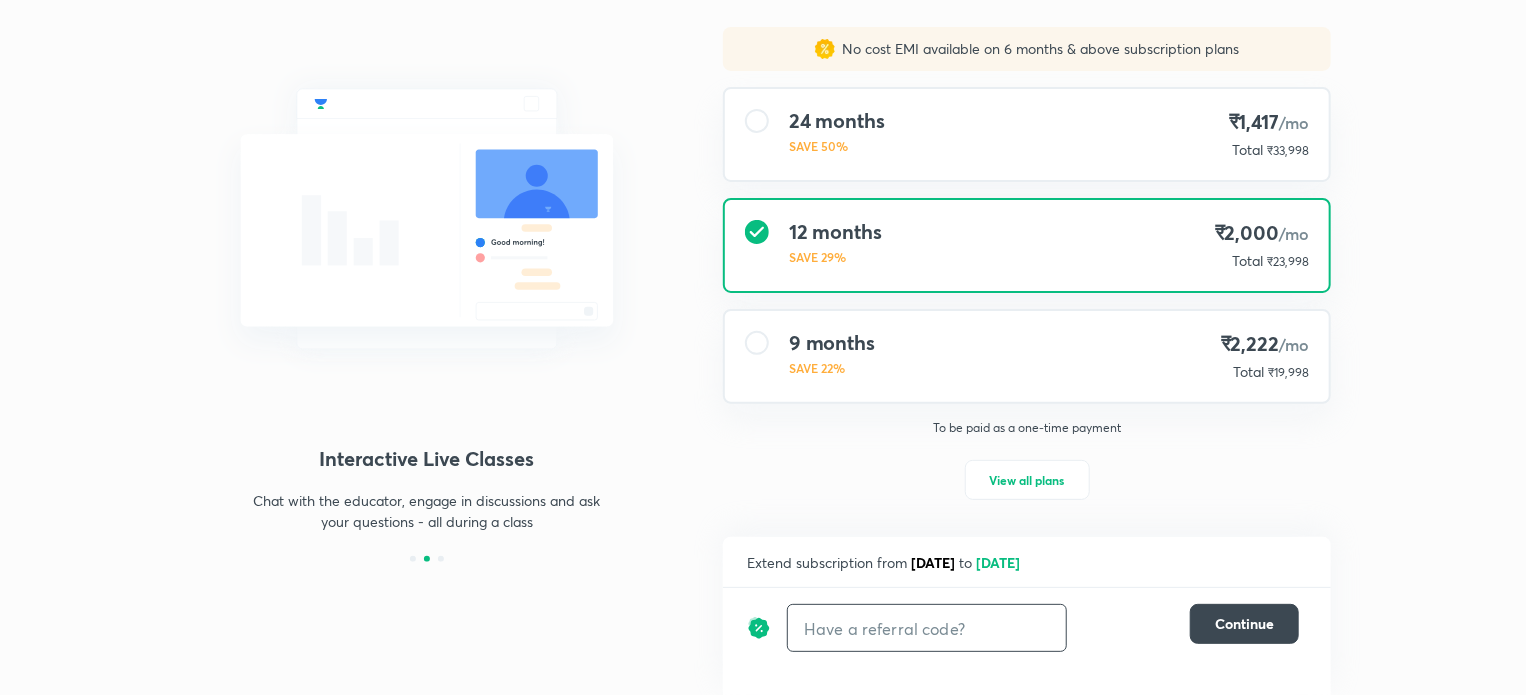 click at bounding box center (927, 628) 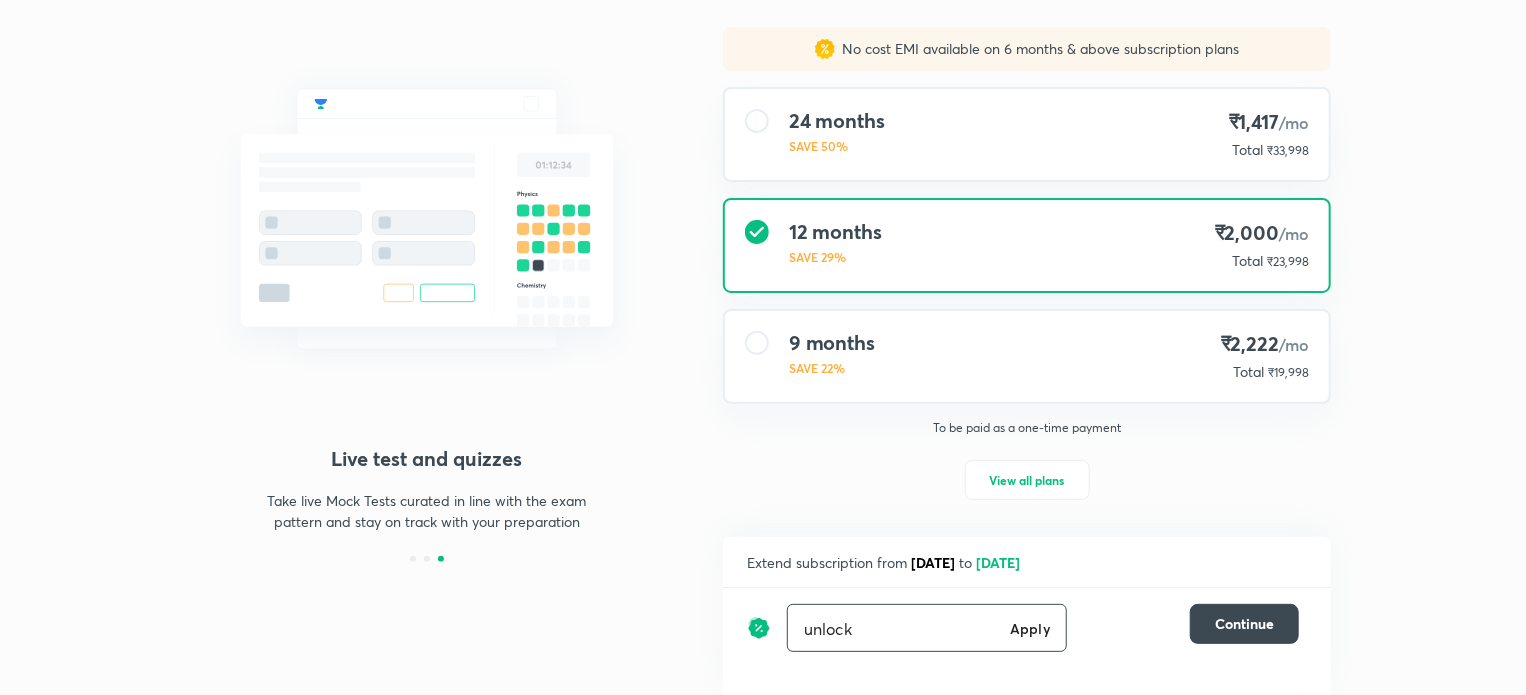 type on "unlock" 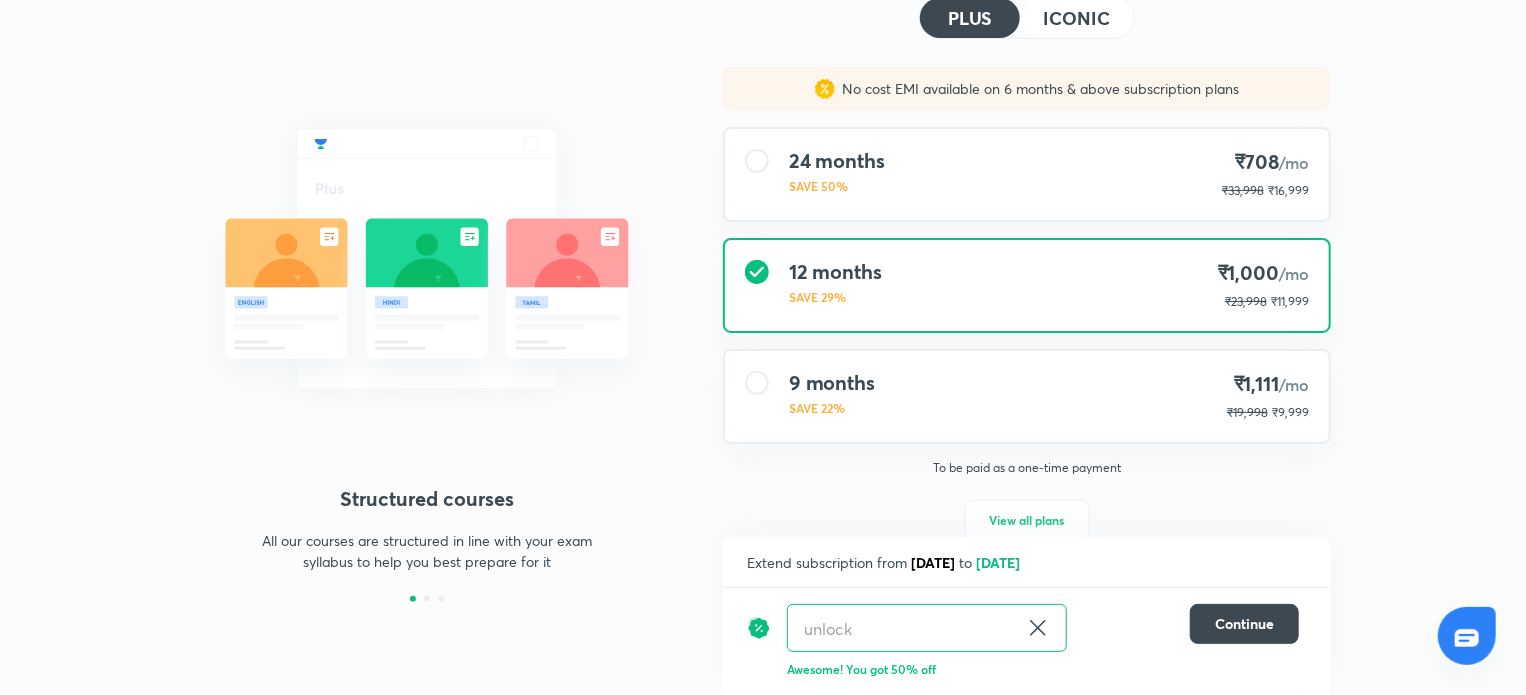 scroll, scrollTop: 114, scrollLeft: 0, axis: vertical 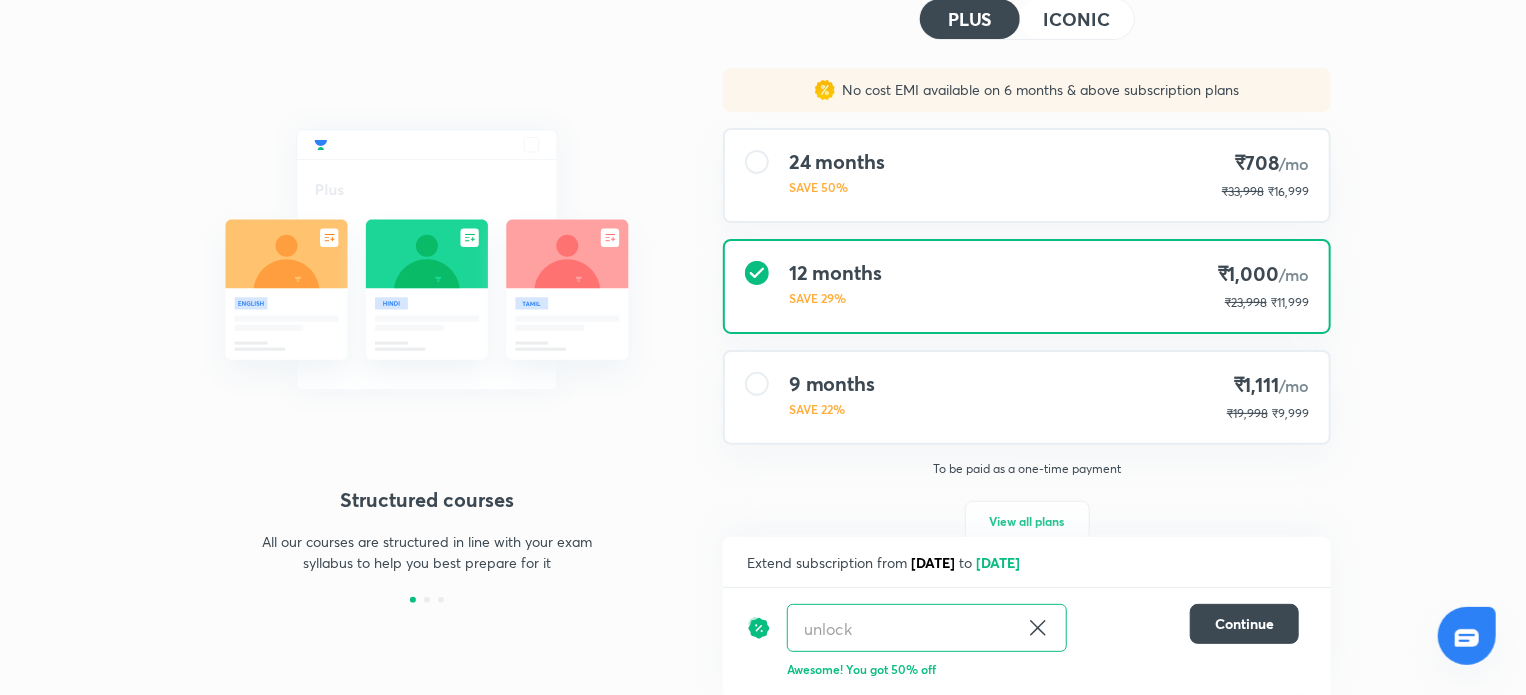 click at bounding box center [757, 384] 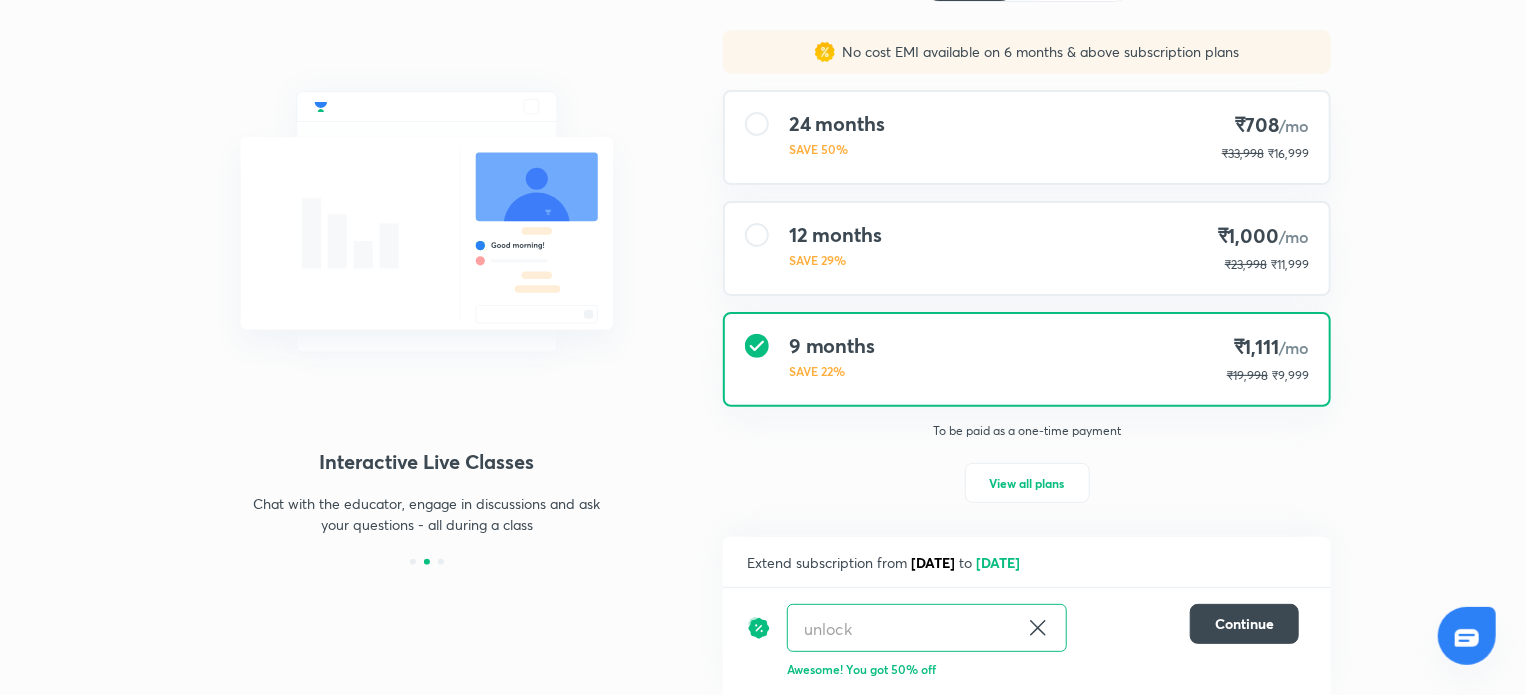 scroll, scrollTop: 0, scrollLeft: 0, axis: both 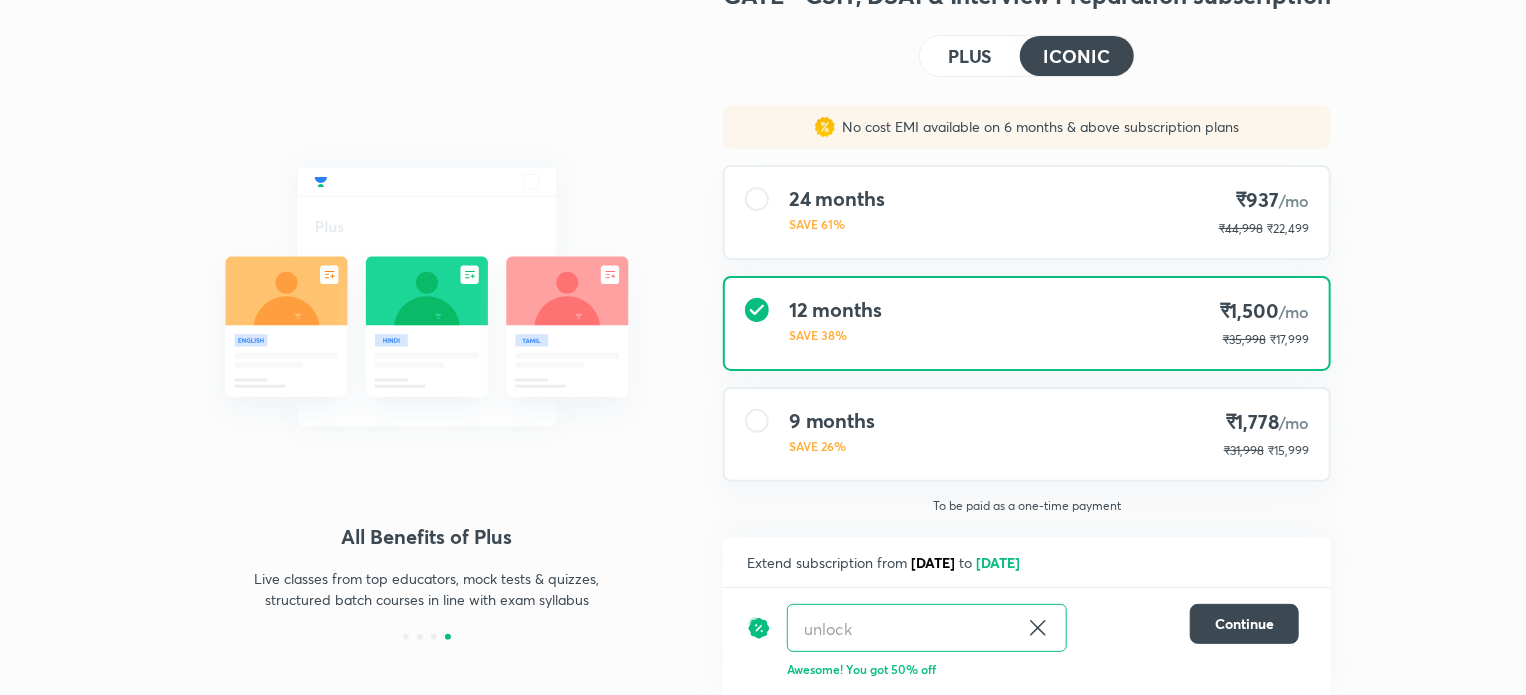 click on "PLUS" at bounding box center [970, 56] 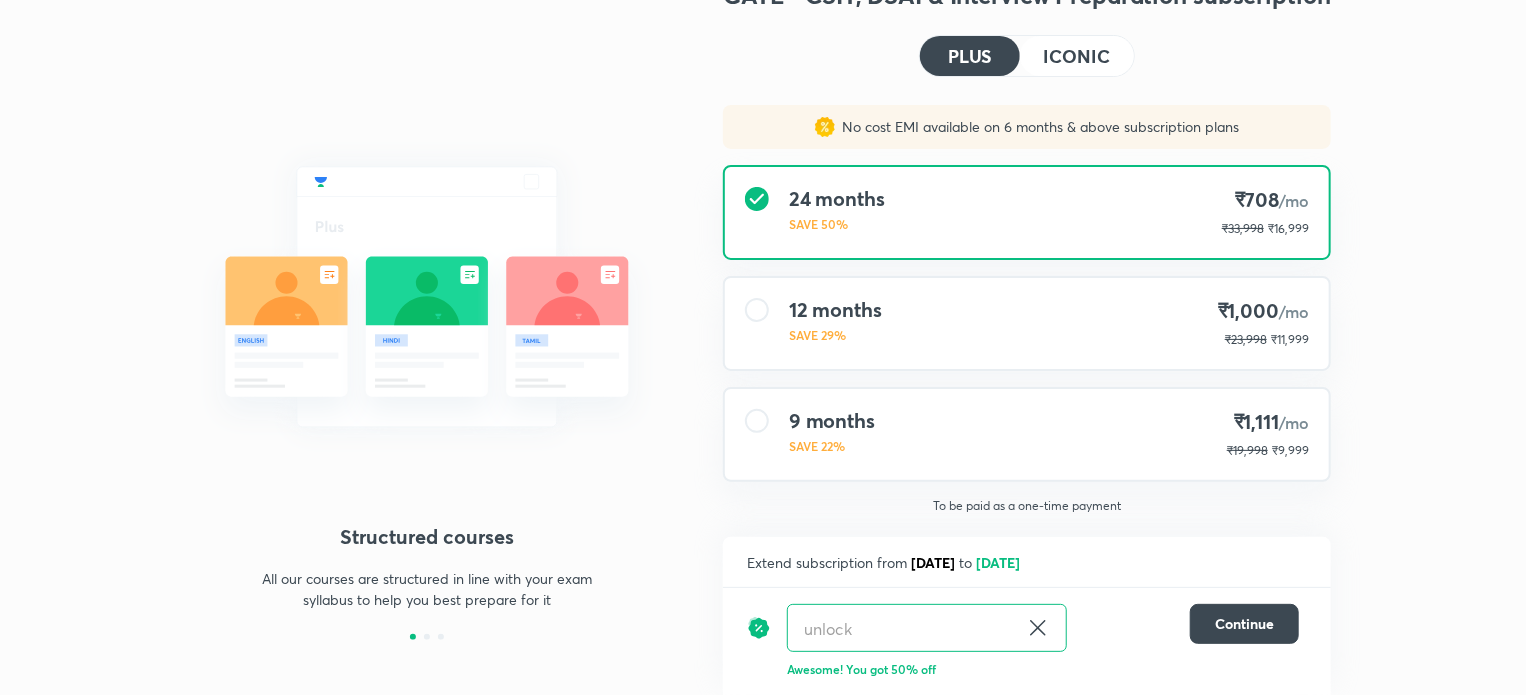 click on "12 months SAVE 29% ₹1,000  /mo ₹23,998 ₹11,999" at bounding box center [1027, 323] 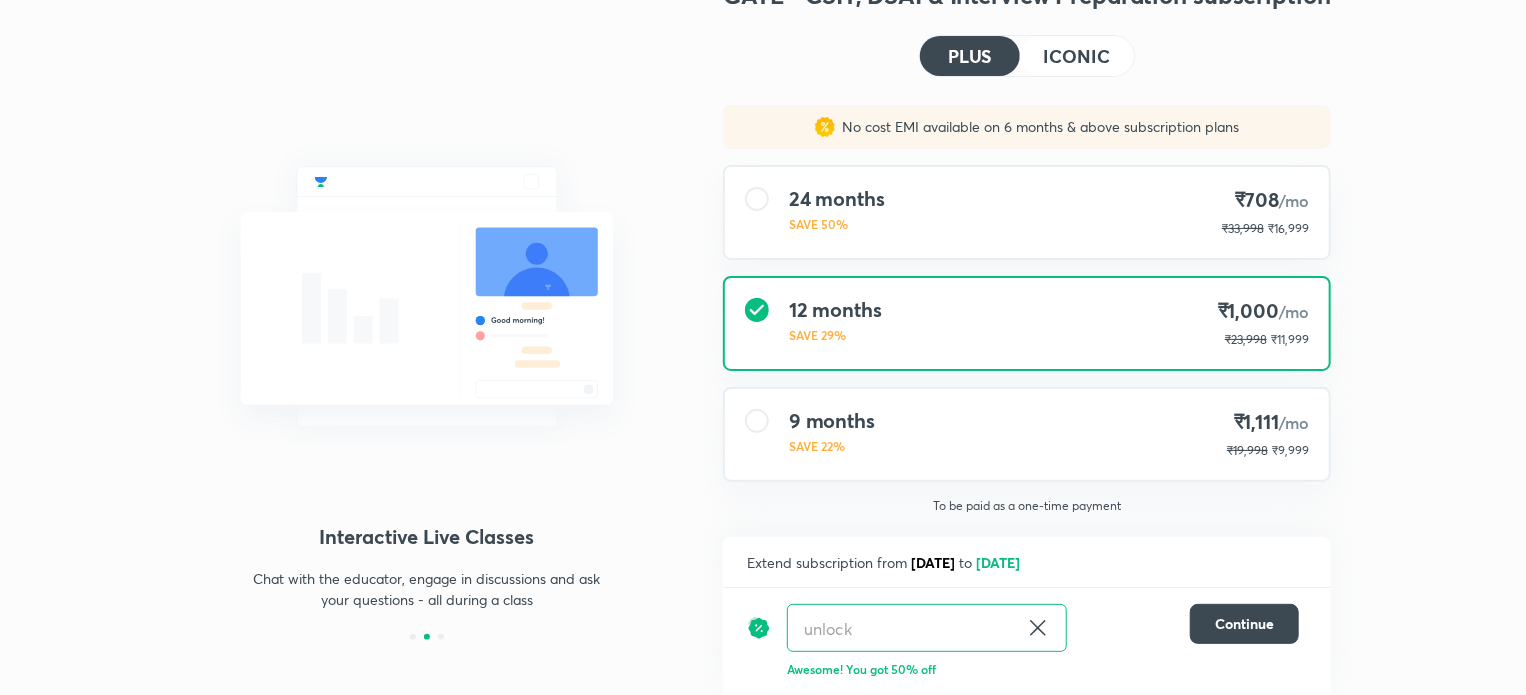 click at bounding box center (757, 421) 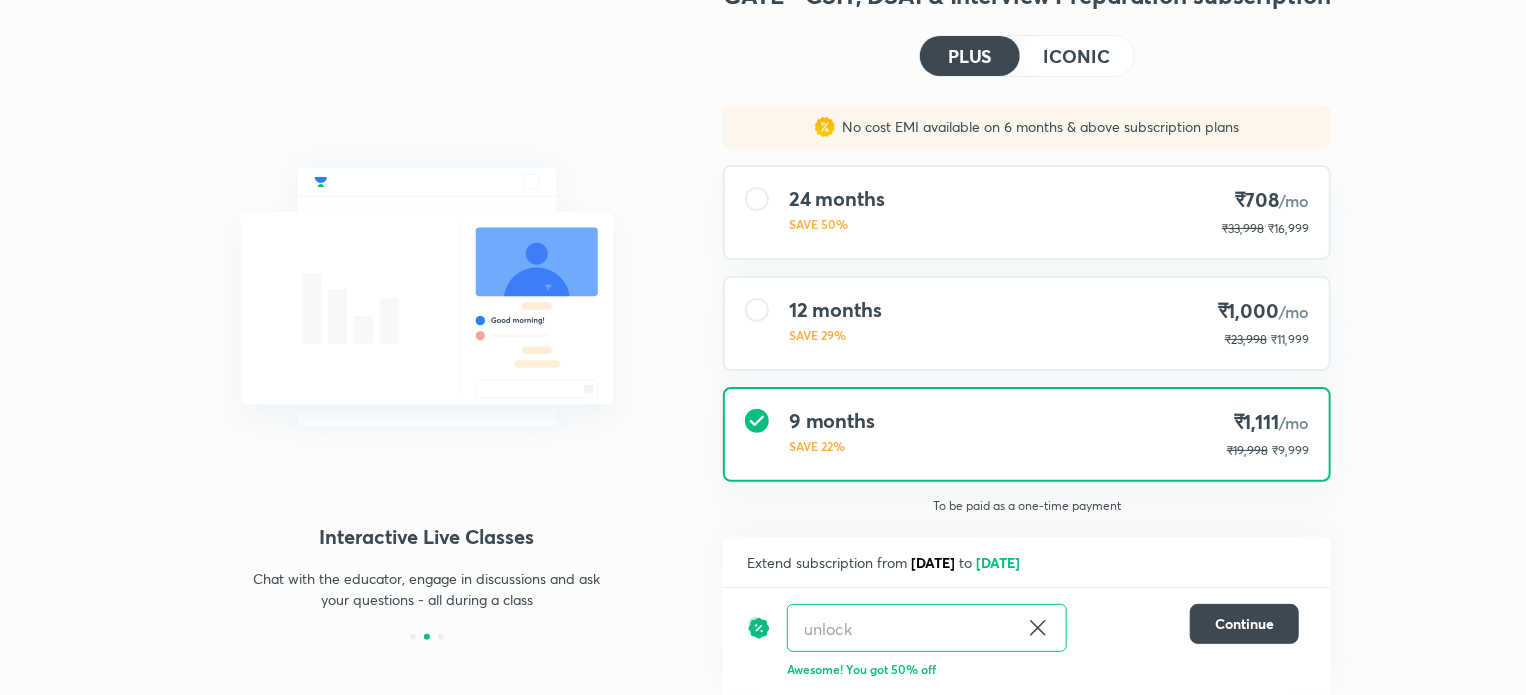 click 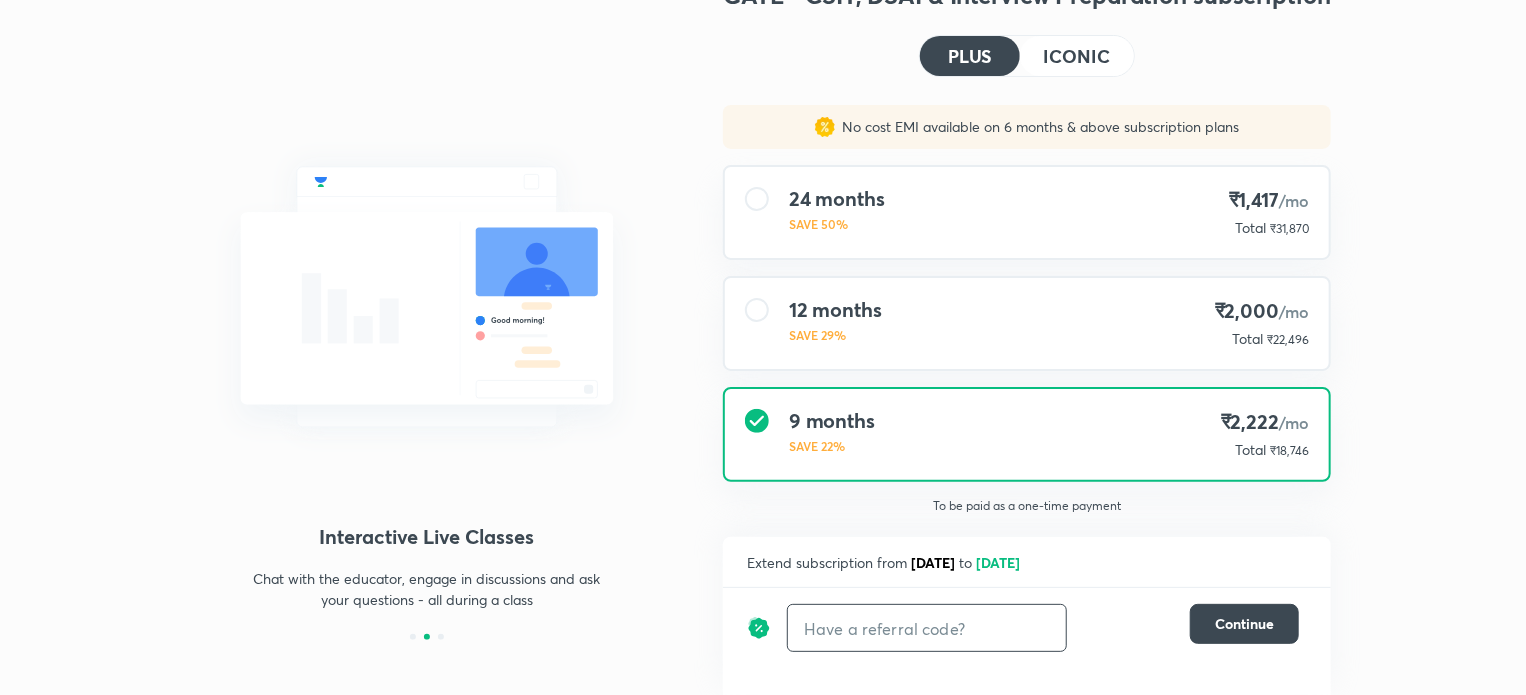 scroll, scrollTop: 0, scrollLeft: 0, axis: both 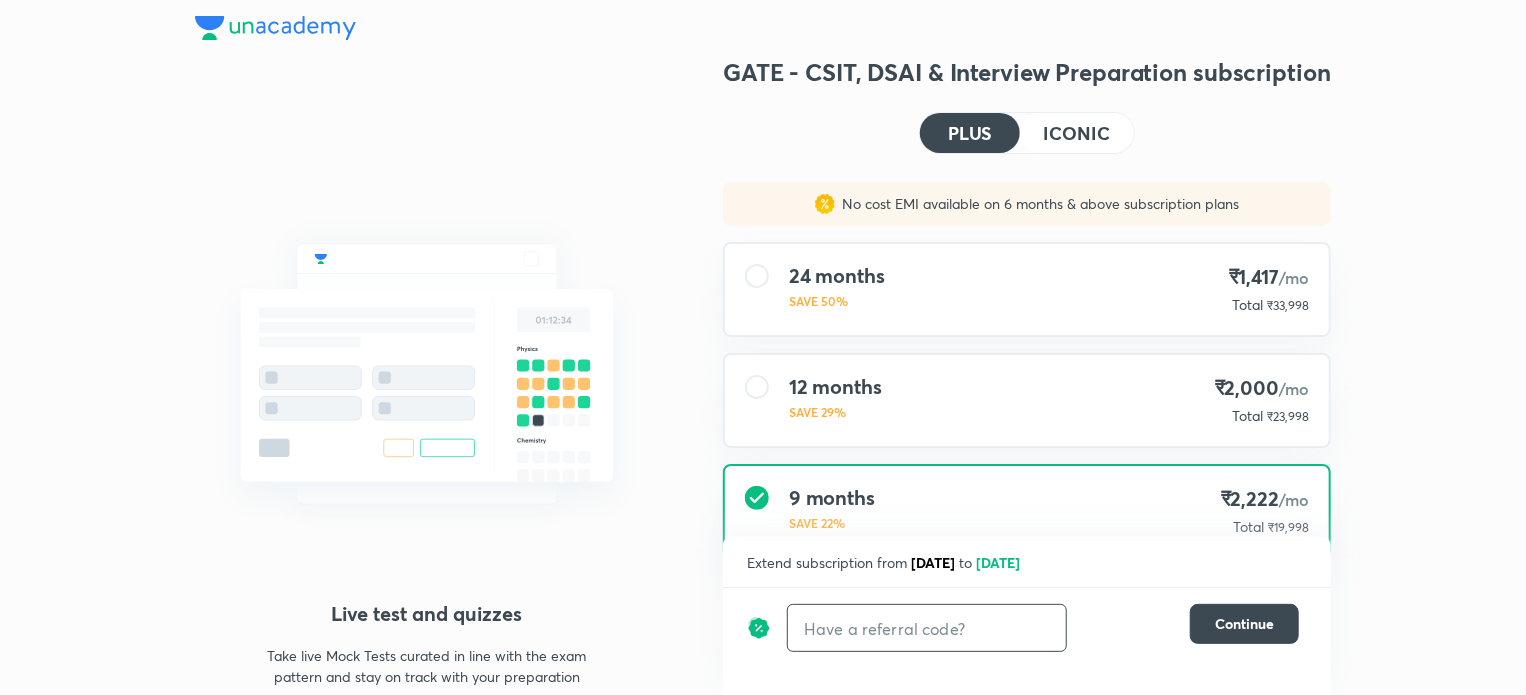 click at bounding box center [927, 628] 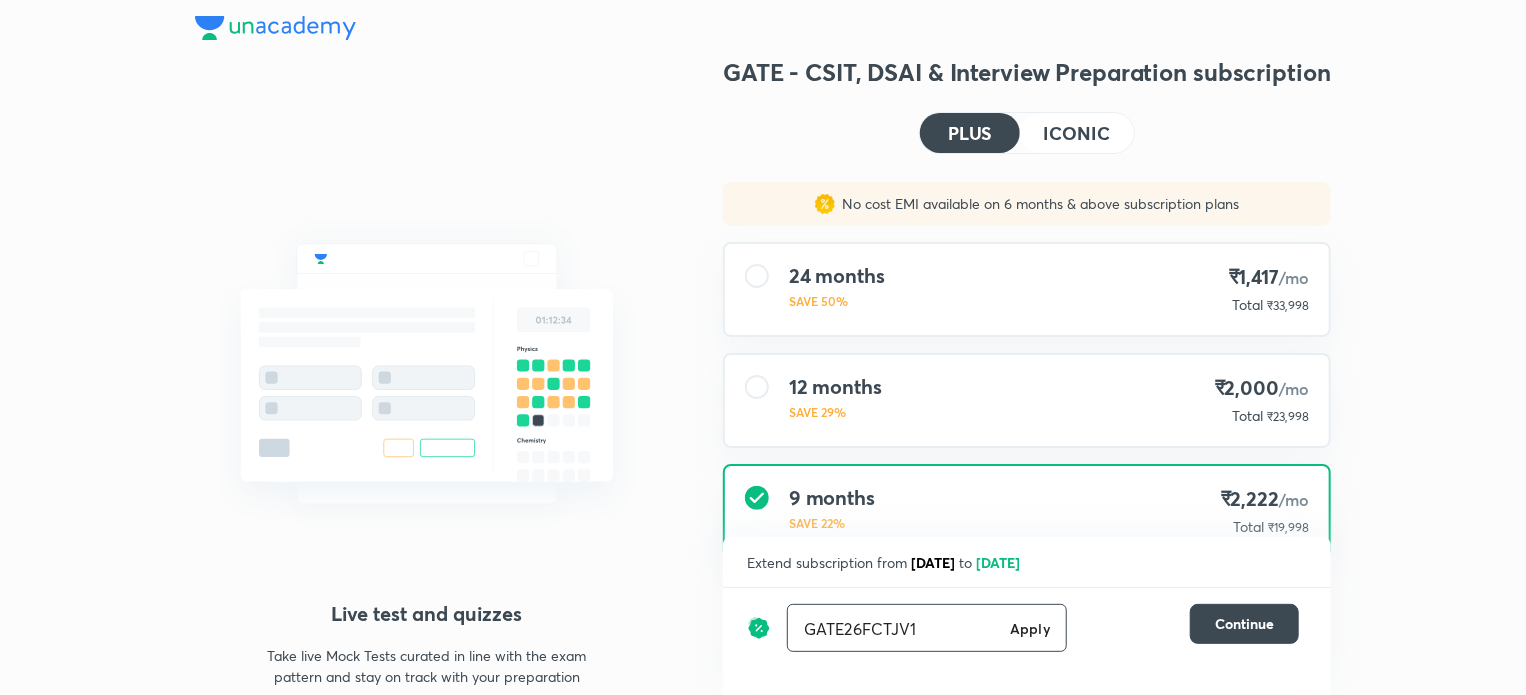 type on "GATE26FCTJV1" 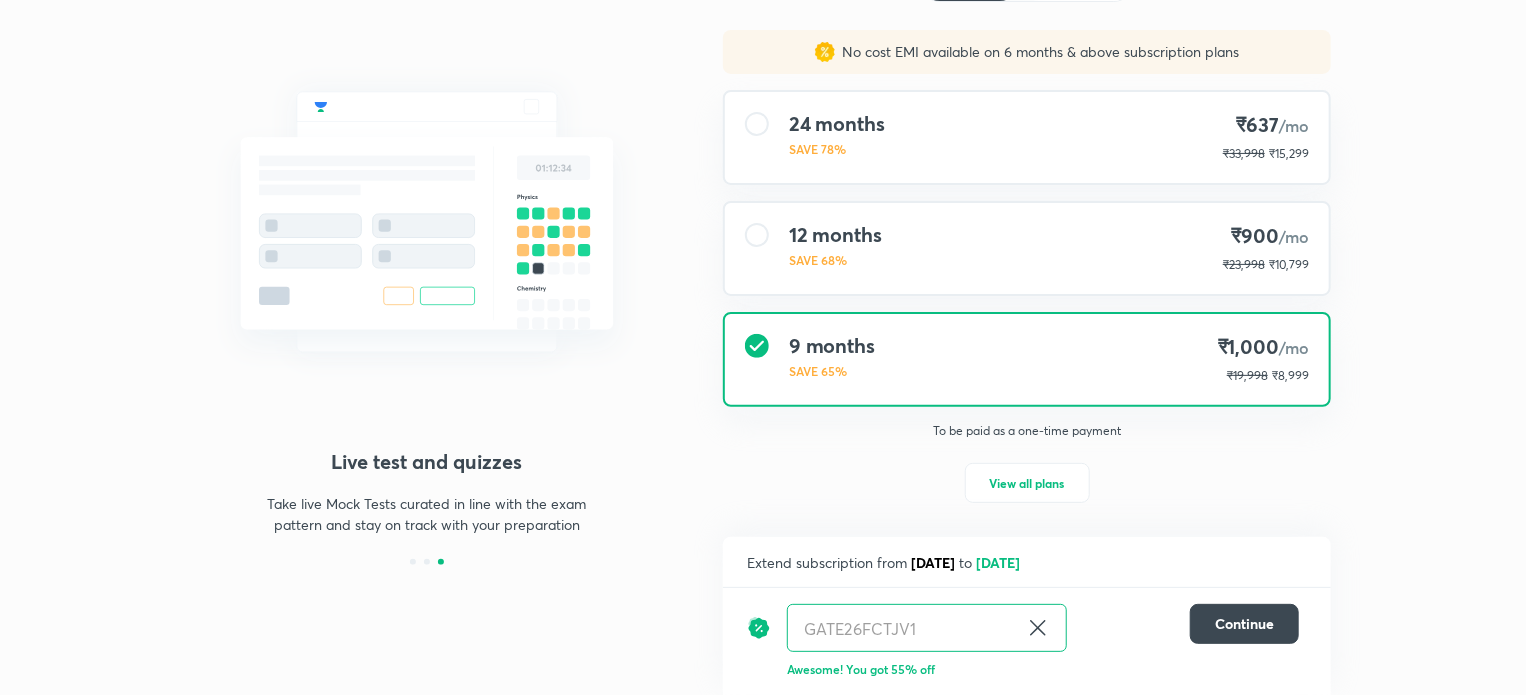 scroll, scrollTop: 150, scrollLeft: 0, axis: vertical 